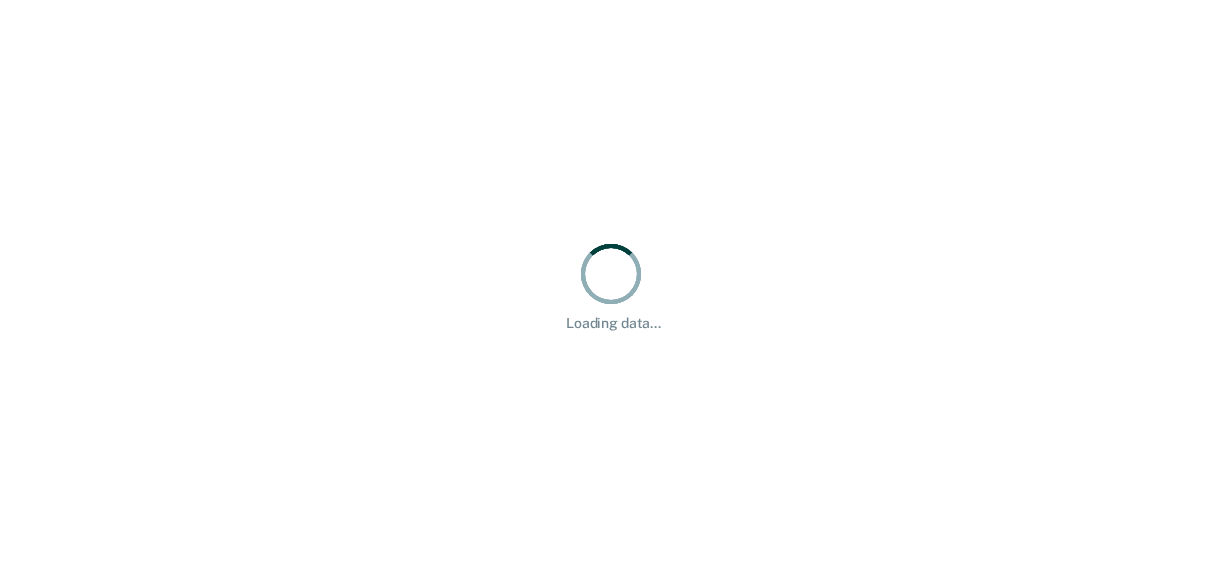 scroll, scrollTop: 0, scrollLeft: 0, axis: both 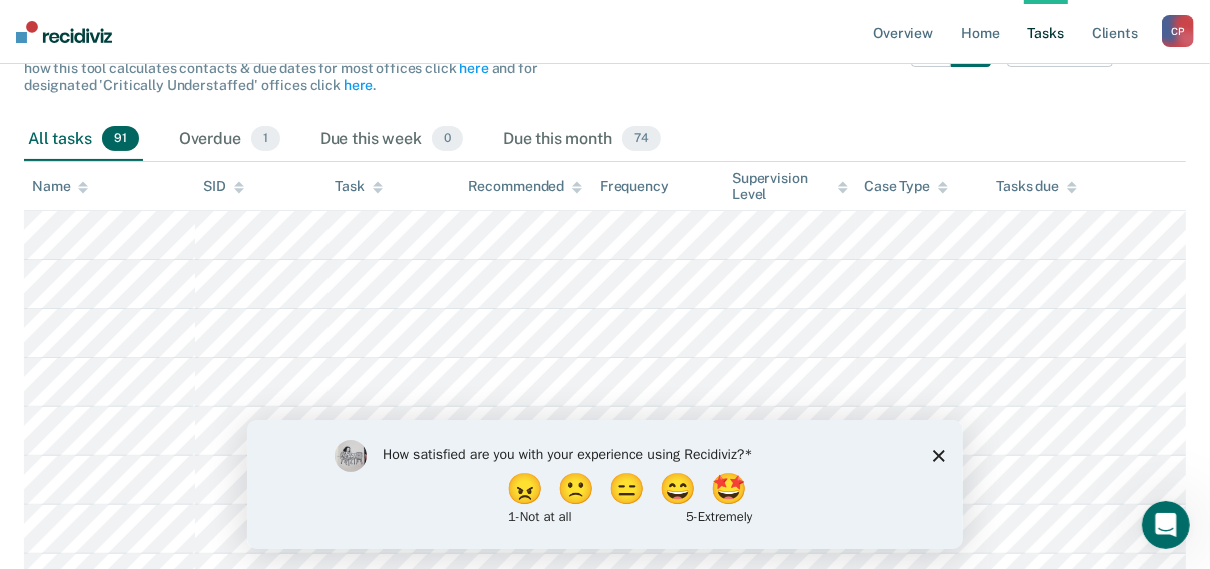 click 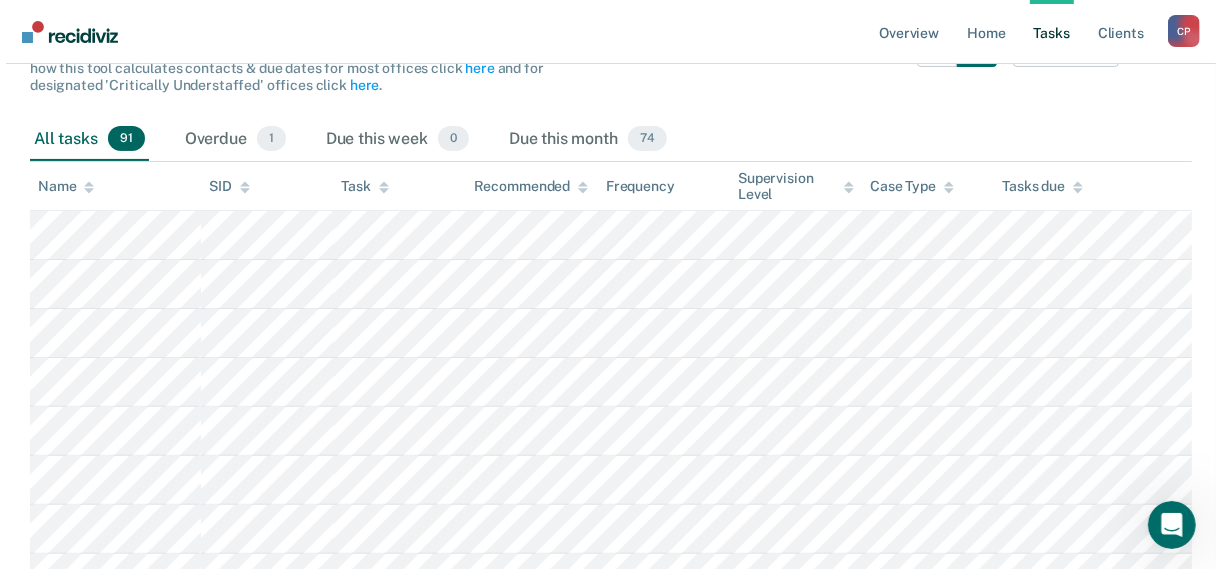 scroll, scrollTop: 0, scrollLeft: 0, axis: both 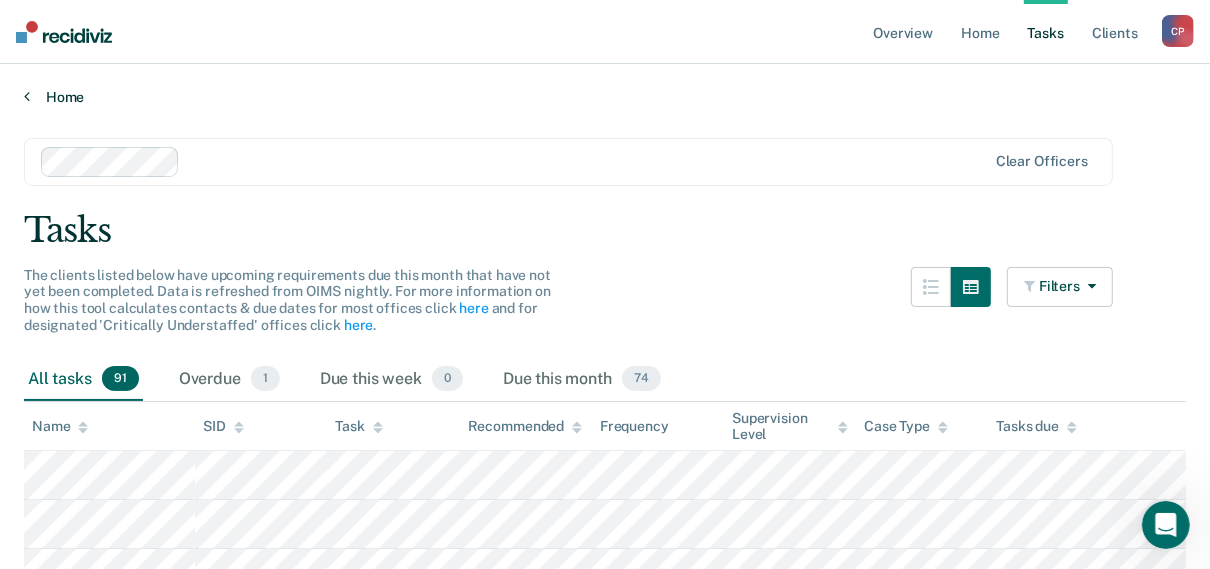 click at bounding box center (27, 96) 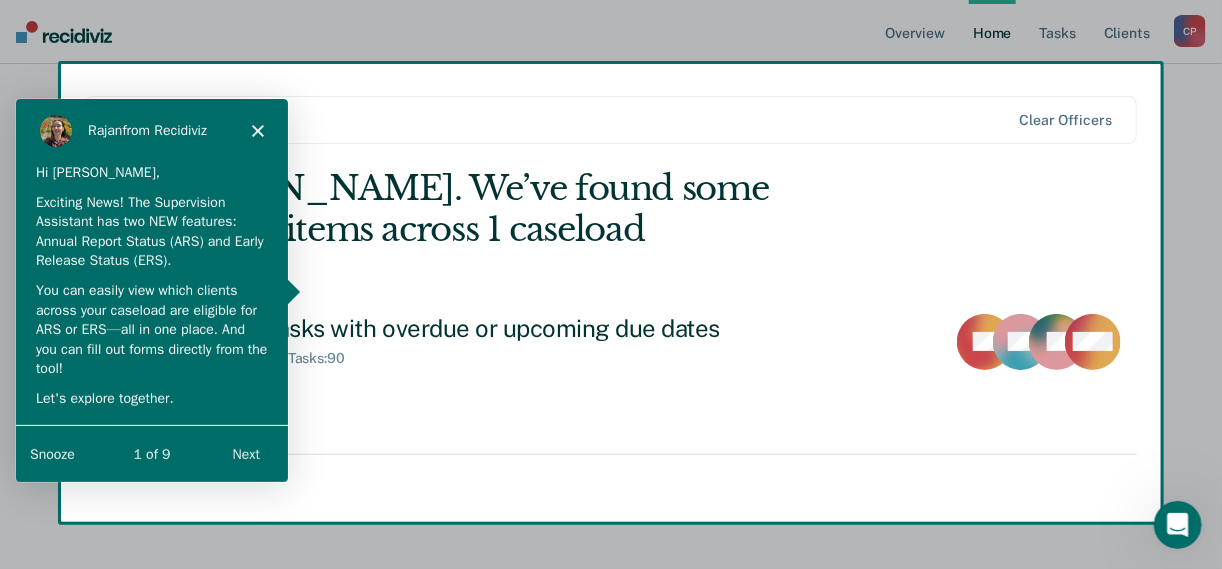 scroll, scrollTop: 0, scrollLeft: 0, axis: both 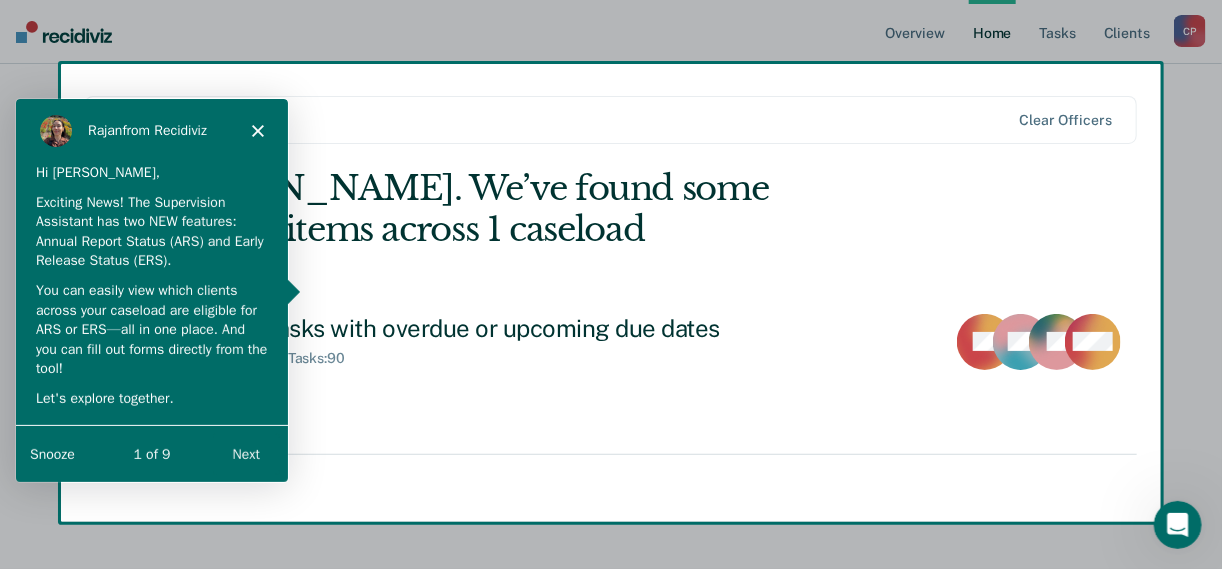 click on "Next" at bounding box center (245, 453) 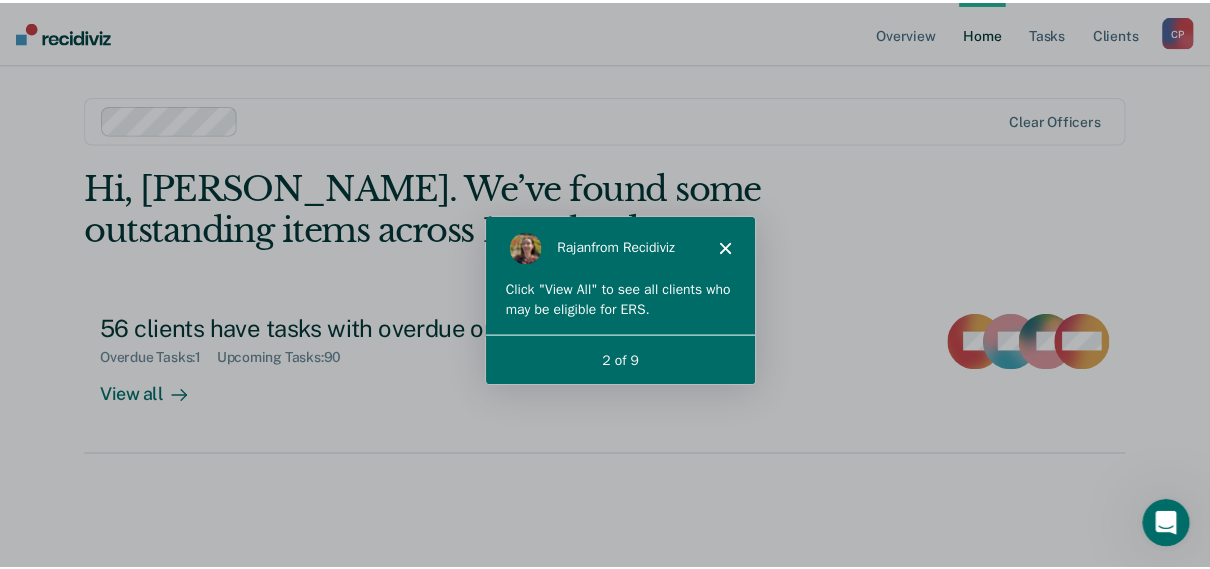 scroll, scrollTop: 0, scrollLeft: 0, axis: both 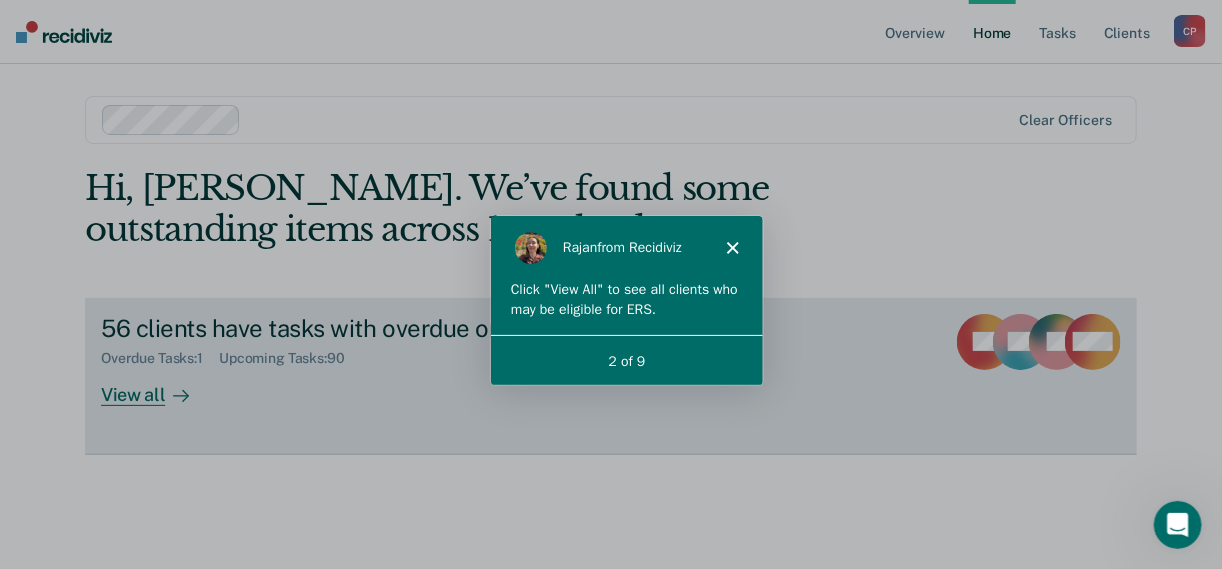 click on "View all" at bounding box center (157, 386) 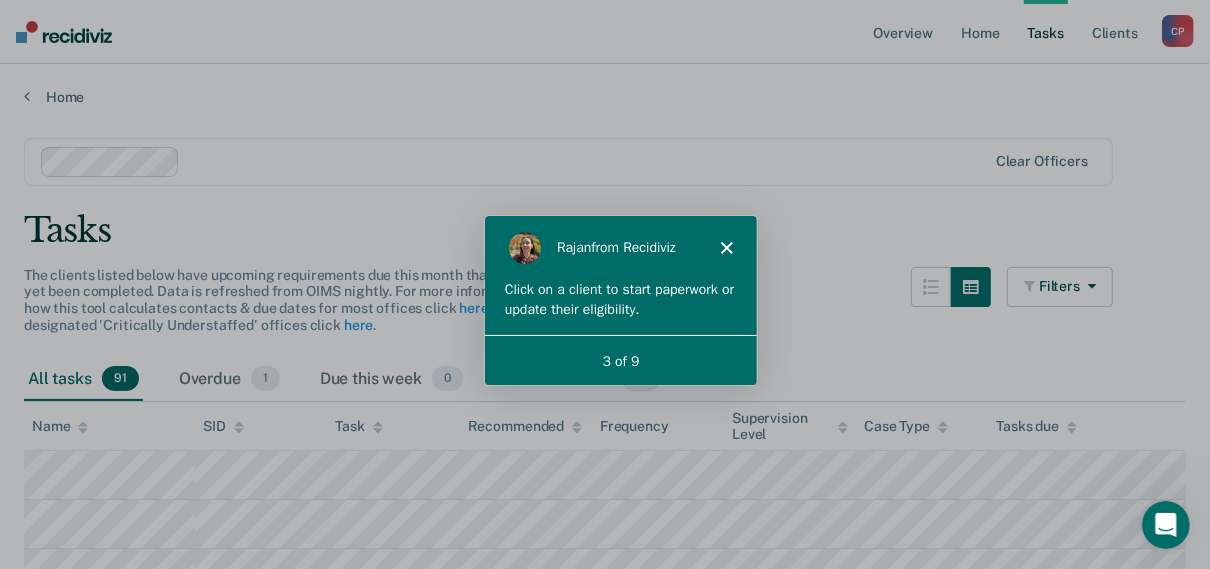 scroll, scrollTop: 0, scrollLeft: 0, axis: both 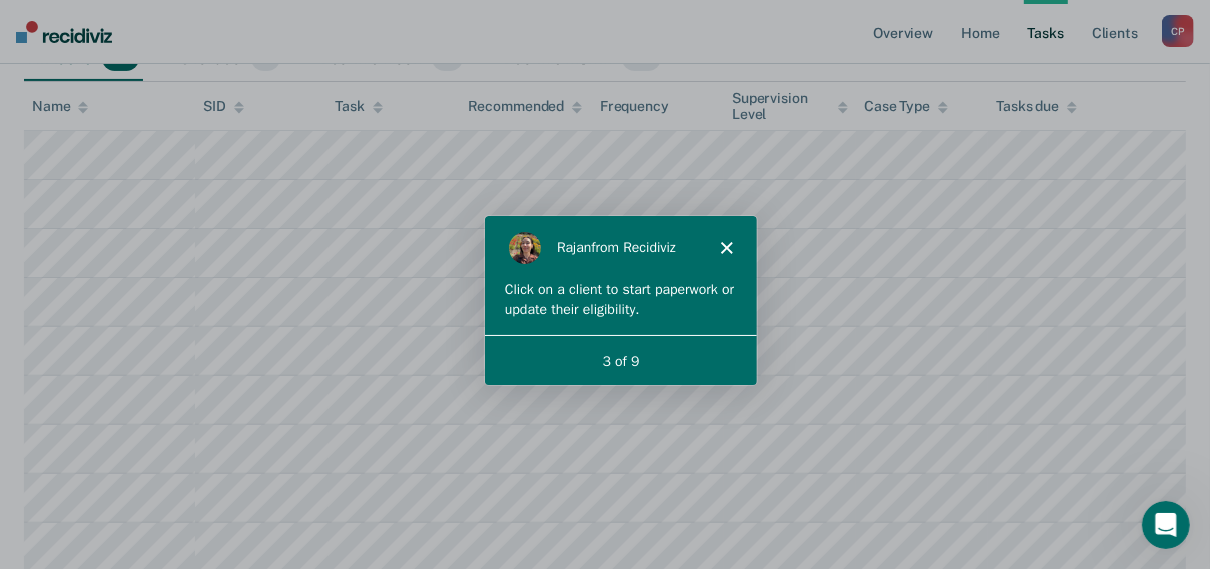 click on "Click on a client to start paperwork or update their eligibility." at bounding box center (619, 297) 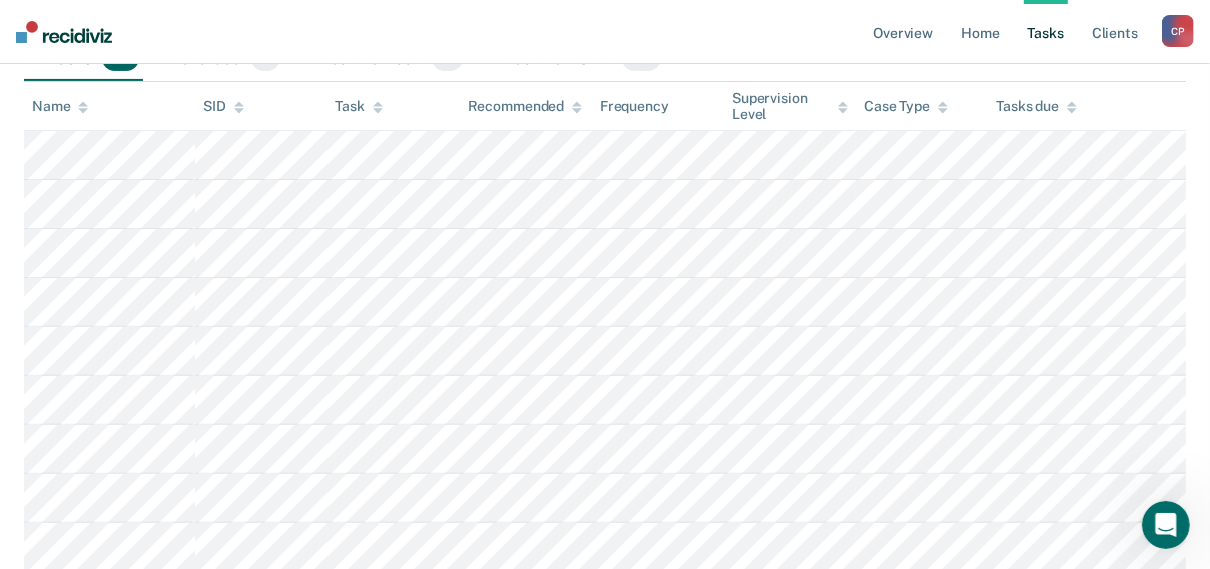 scroll, scrollTop: 80, scrollLeft: 0, axis: vertical 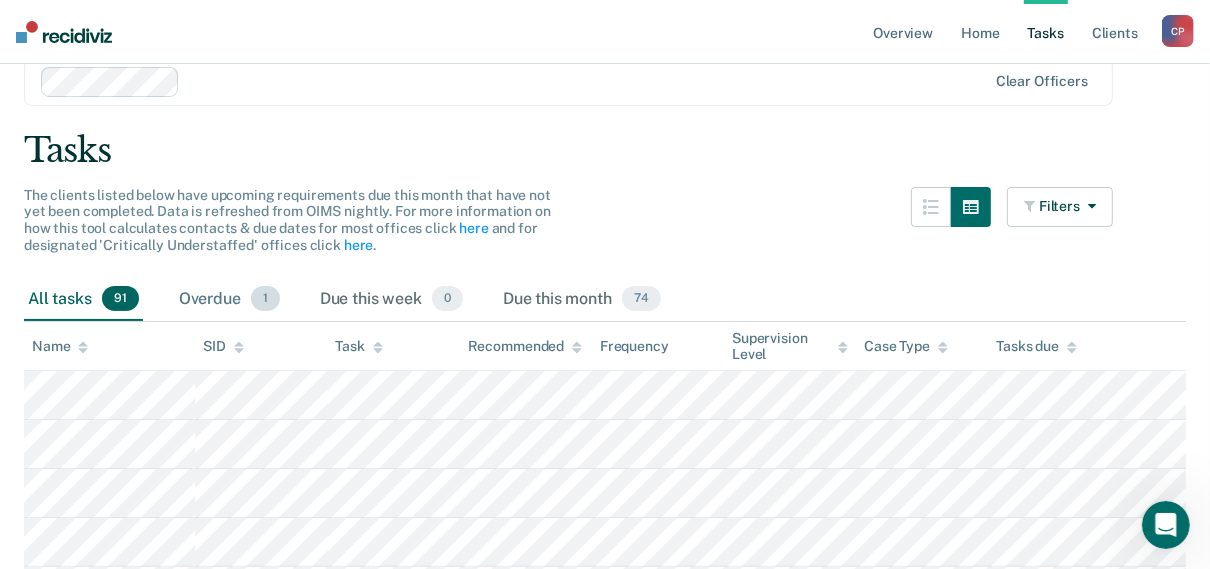 click on "Overdue 1" at bounding box center (229, 300) 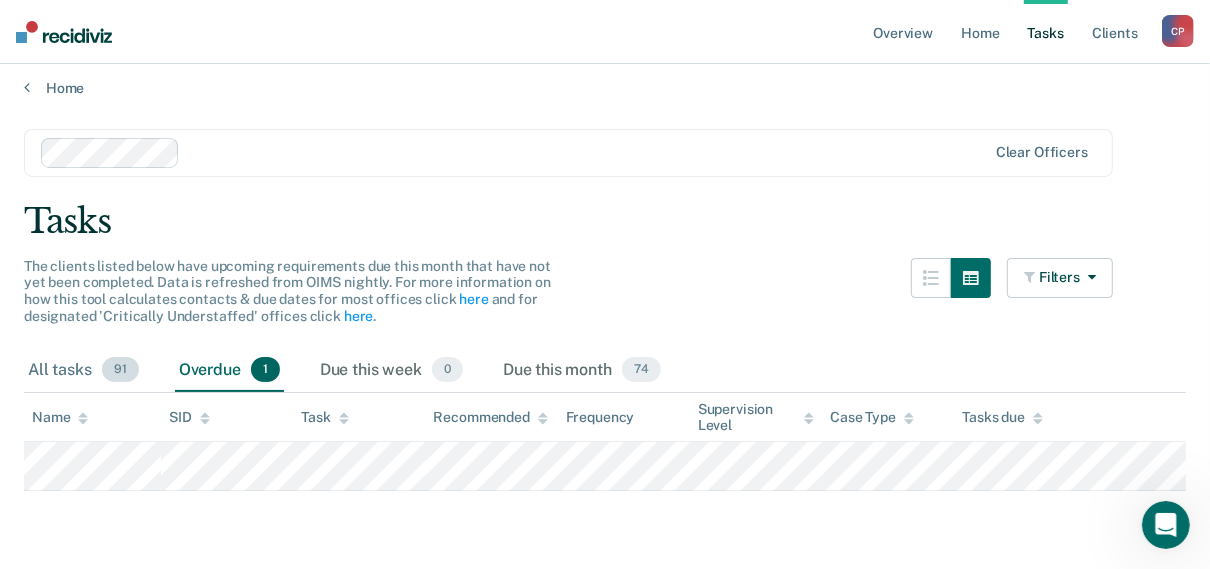 click on "All tasks 91" at bounding box center [83, 371] 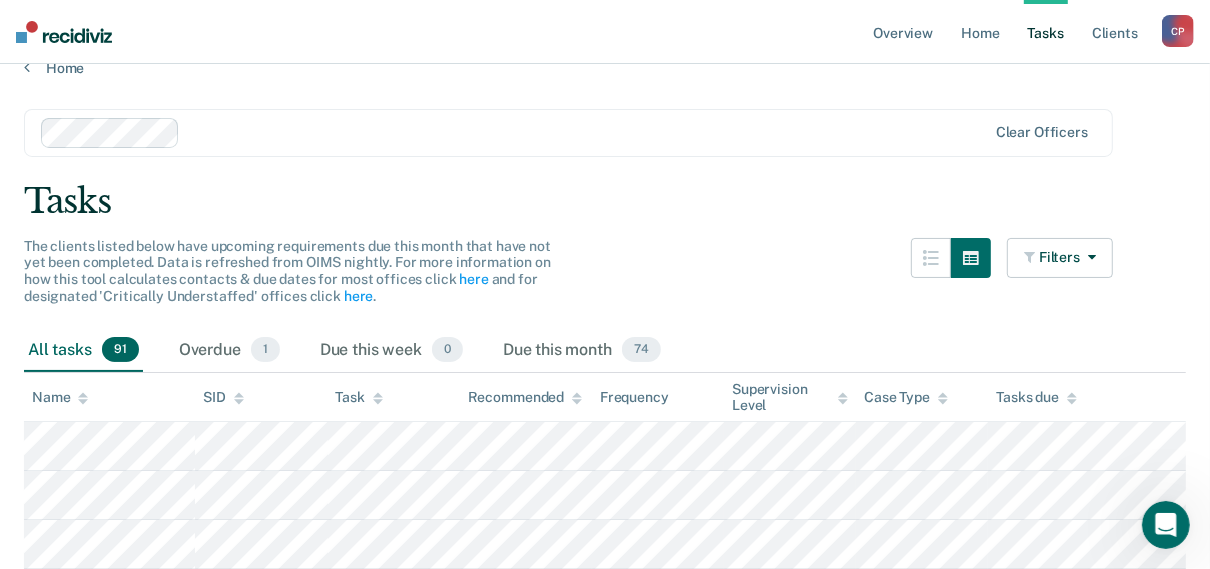 scroll, scrollTop: 0, scrollLeft: 0, axis: both 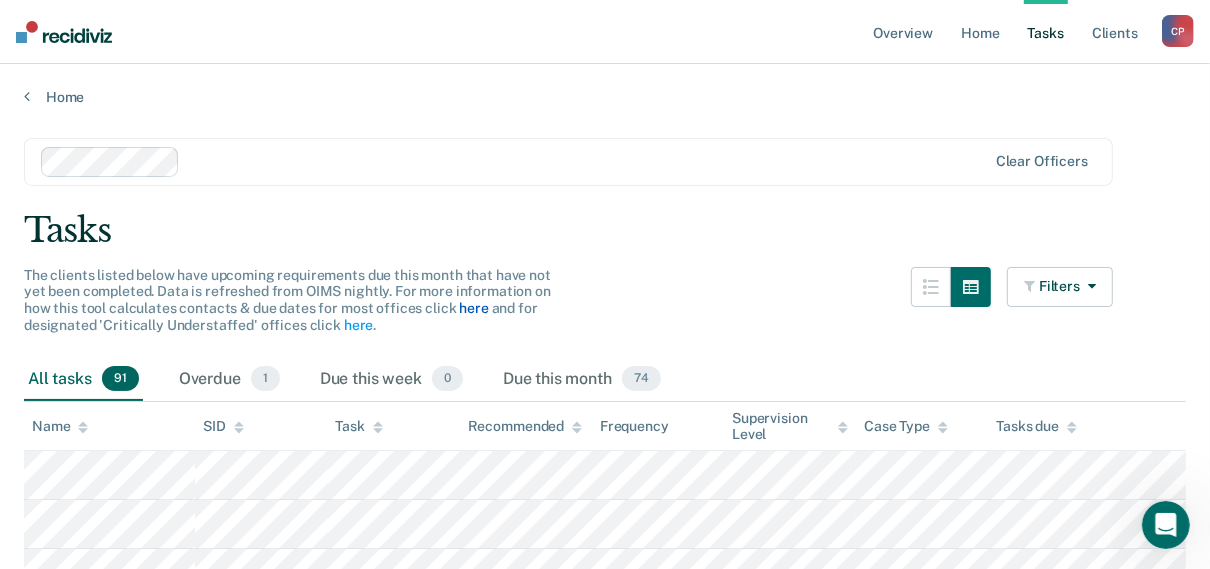 click on "here" at bounding box center (473, 308) 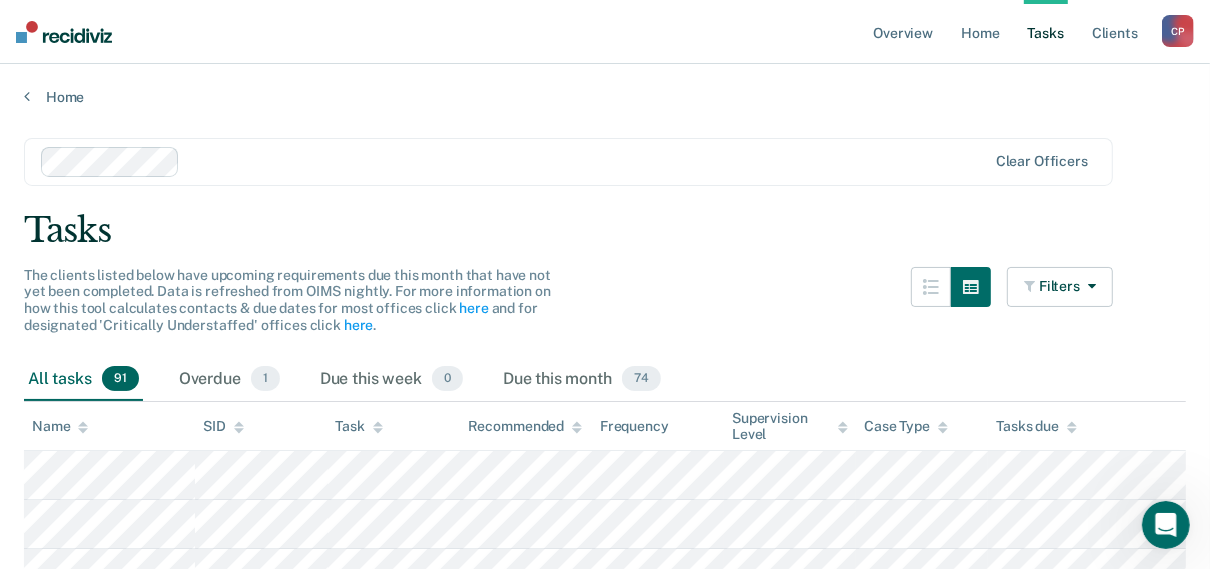 click on "Tasks" at bounding box center [1046, 32] 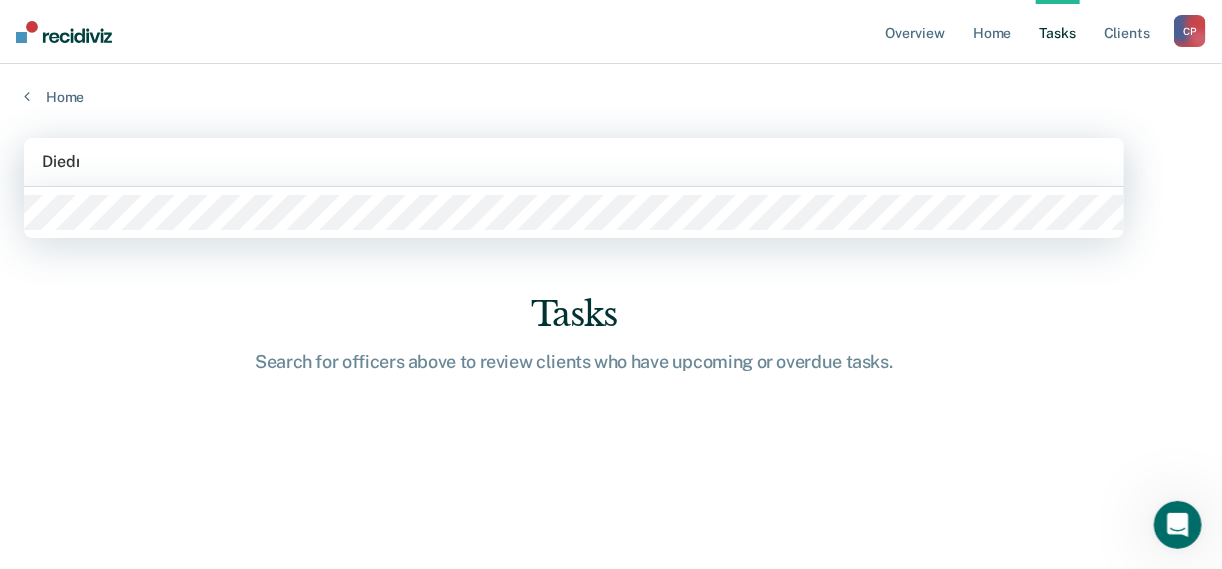 type on "[PERSON_NAME]" 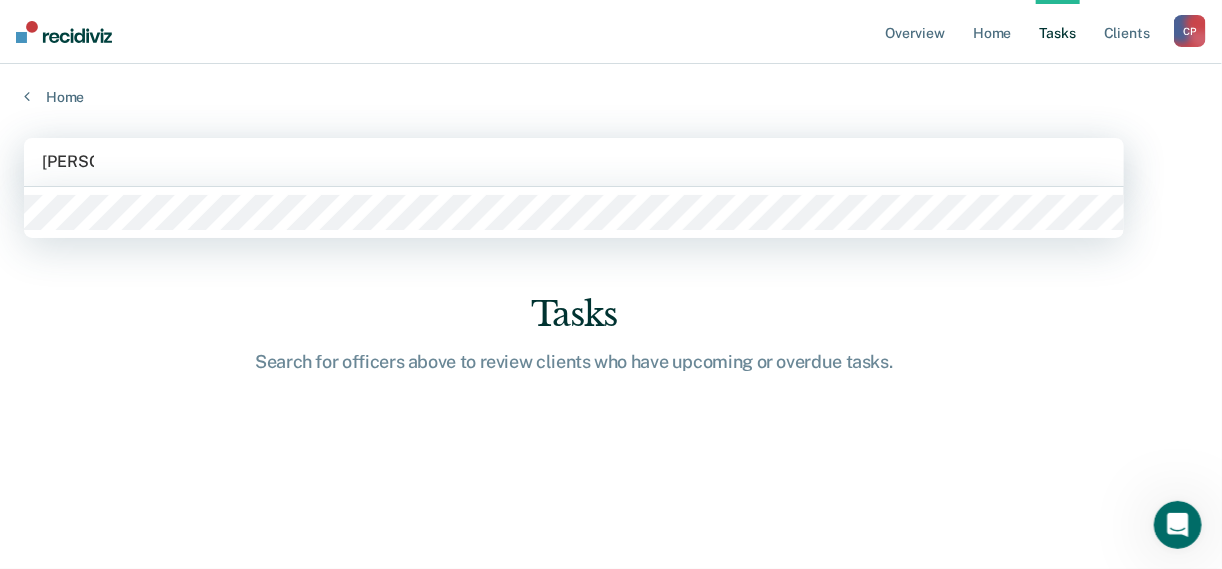 type 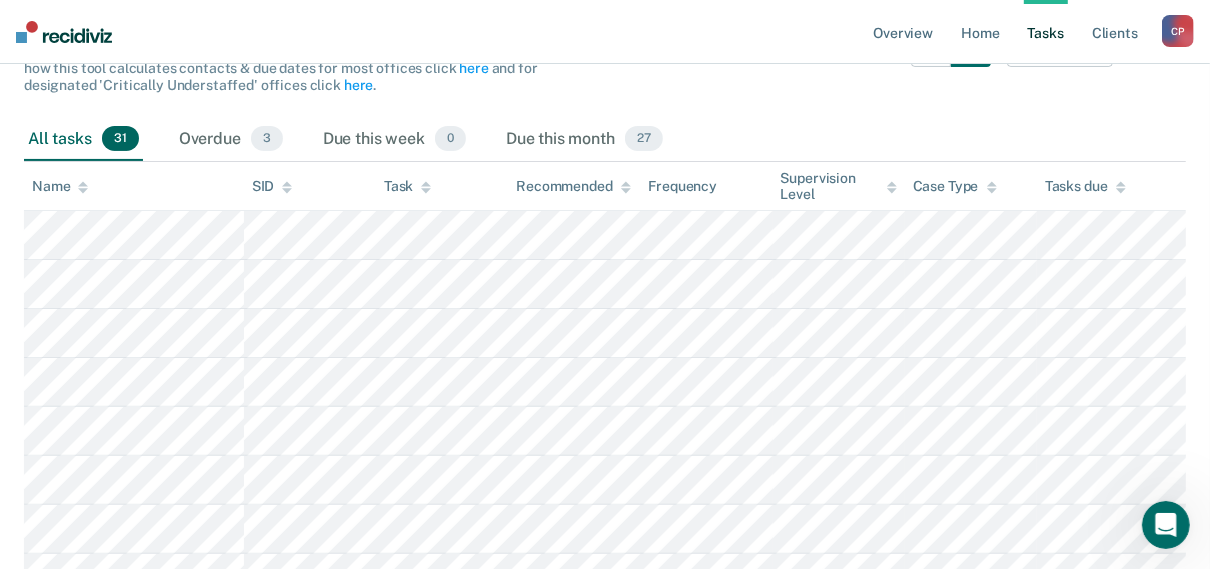 scroll, scrollTop: 0, scrollLeft: 0, axis: both 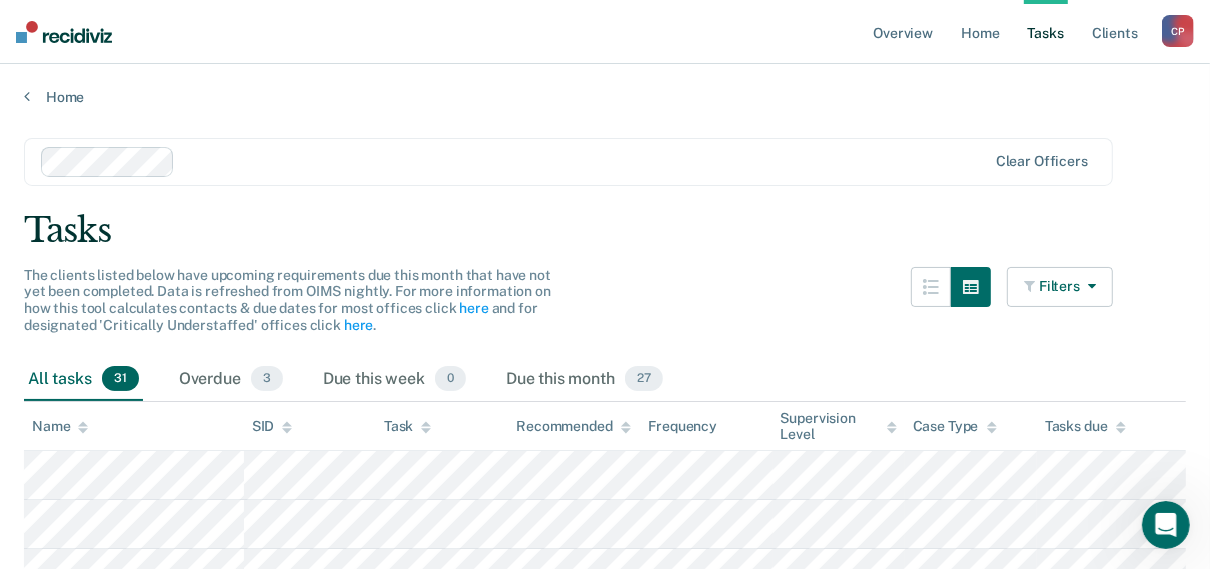 click on "Filters" at bounding box center (1060, 287) 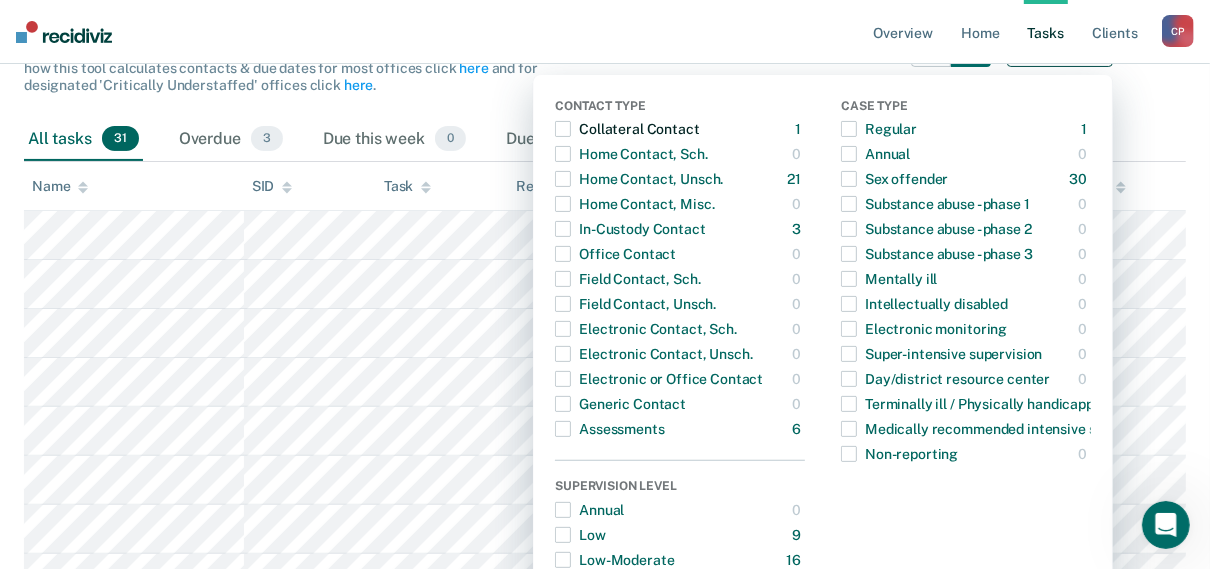 scroll, scrollTop: 80, scrollLeft: 0, axis: vertical 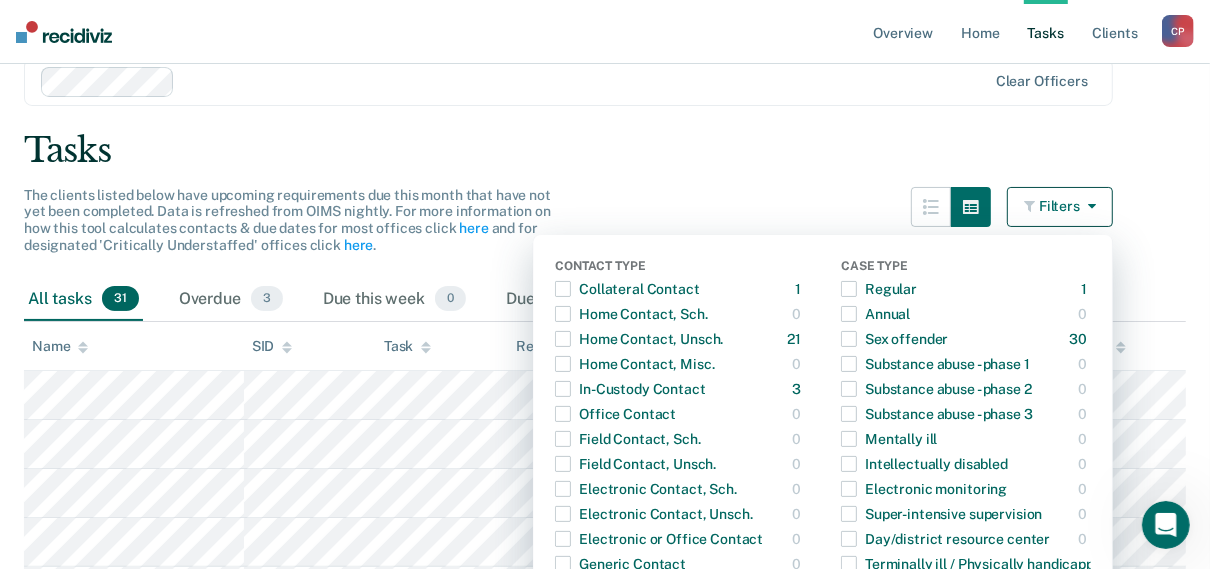 drag, startPoint x: 773, startPoint y: 165, endPoint x: 576, endPoint y: 187, distance: 198.22462 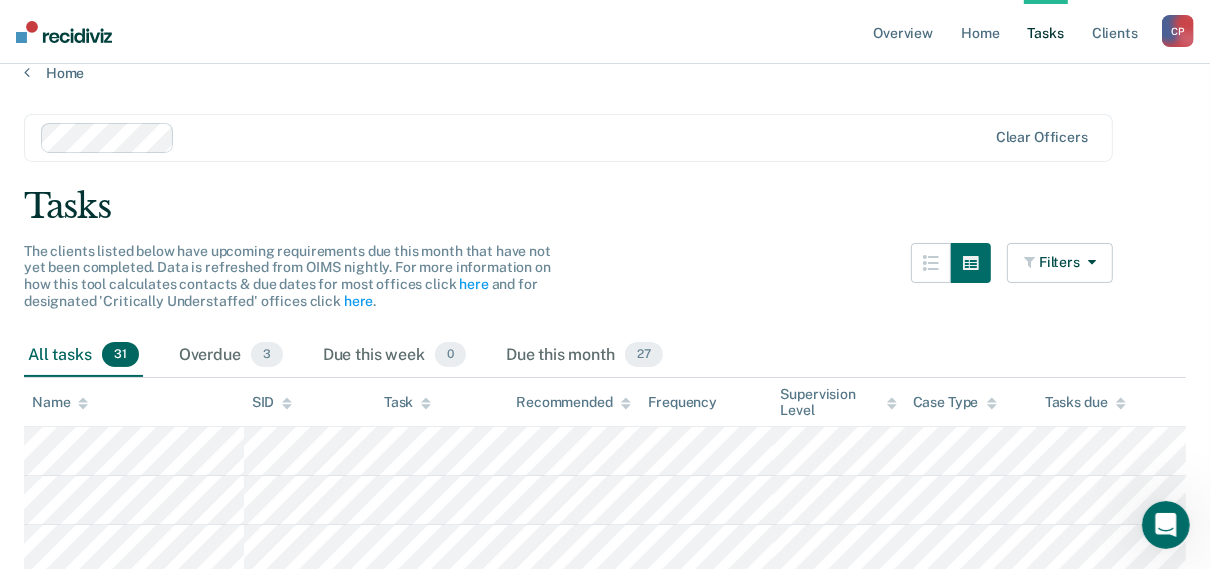 scroll, scrollTop: 0, scrollLeft: 0, axis: both 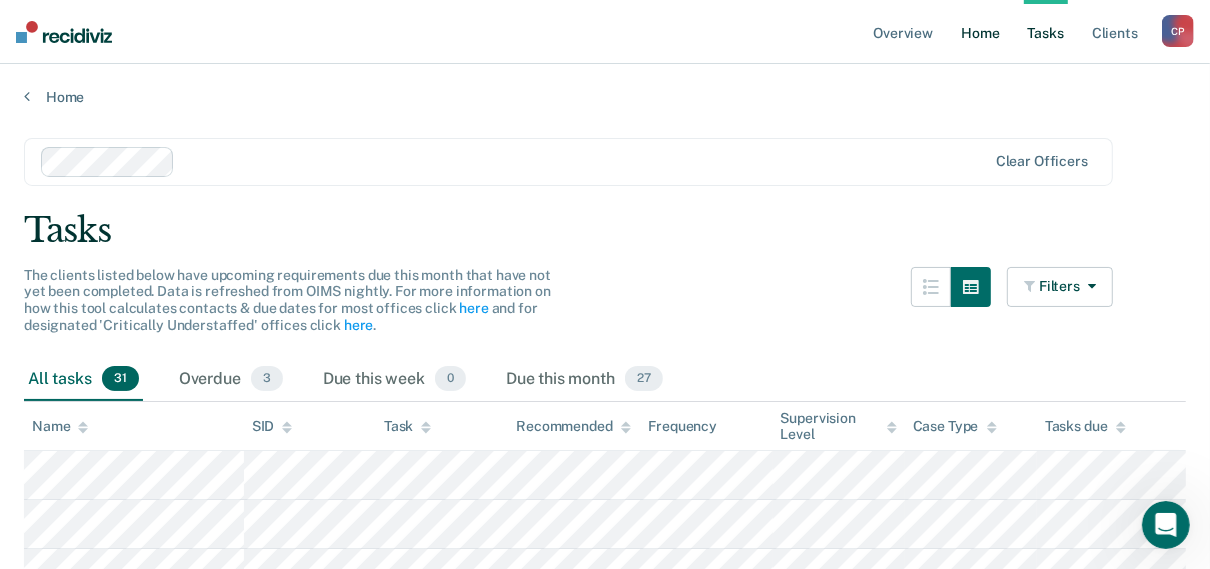 click on "Home" at bounding box center [980, 32] 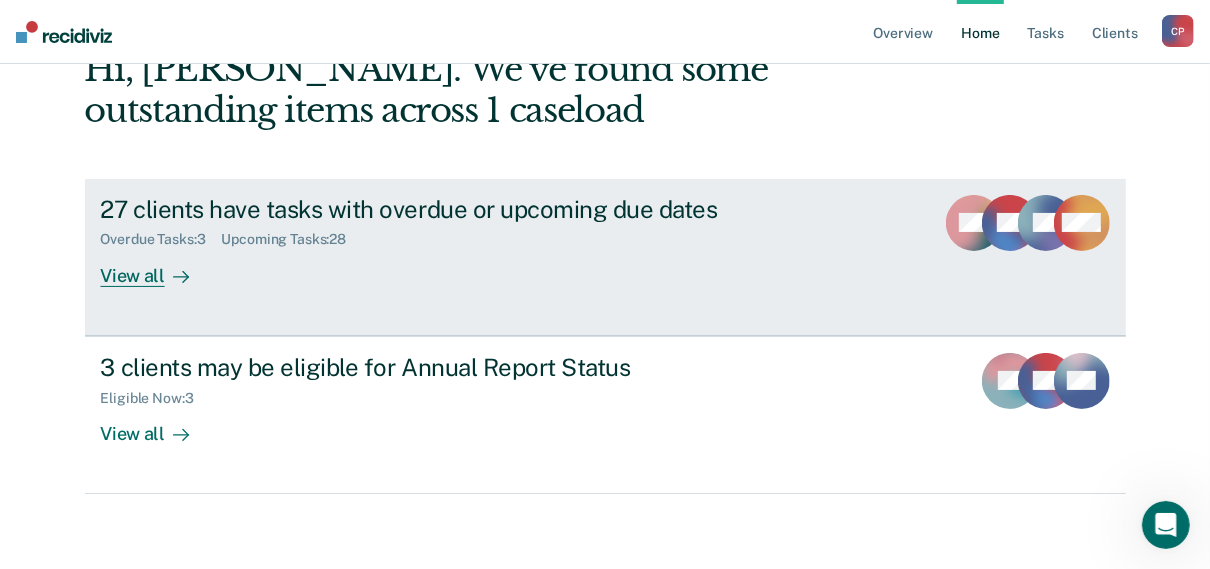 scroll, scrollTop: 122, scrollLeft: 0, axis: vertical 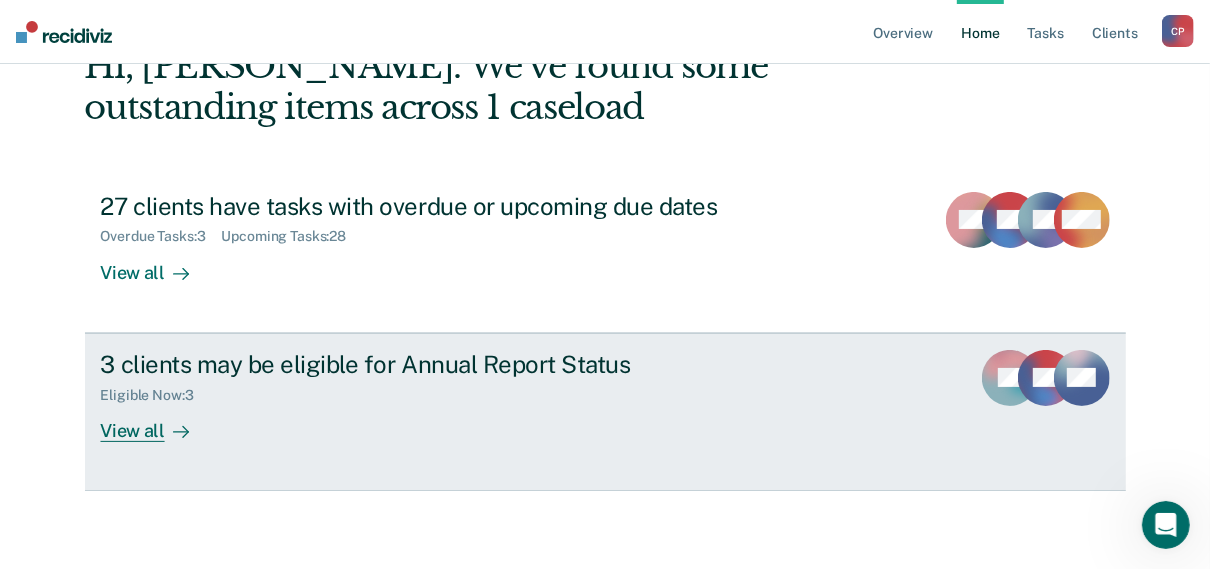 click on "View all" at bounding box center [157, 422] 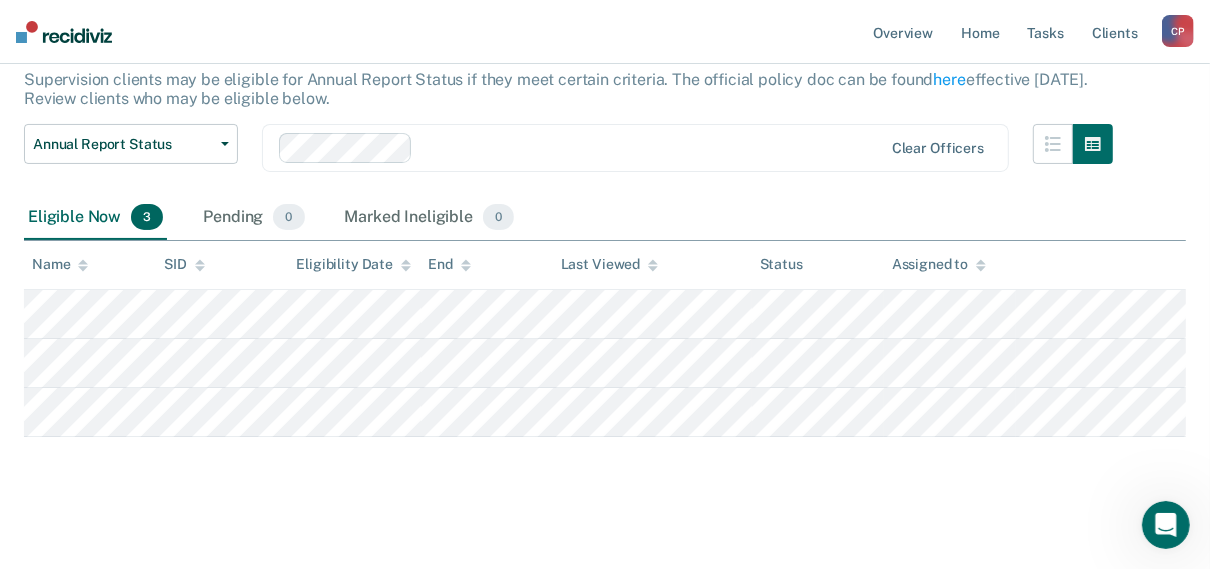 scroll, scrollTop: 134, scrollLeft: 0, axis: vertical 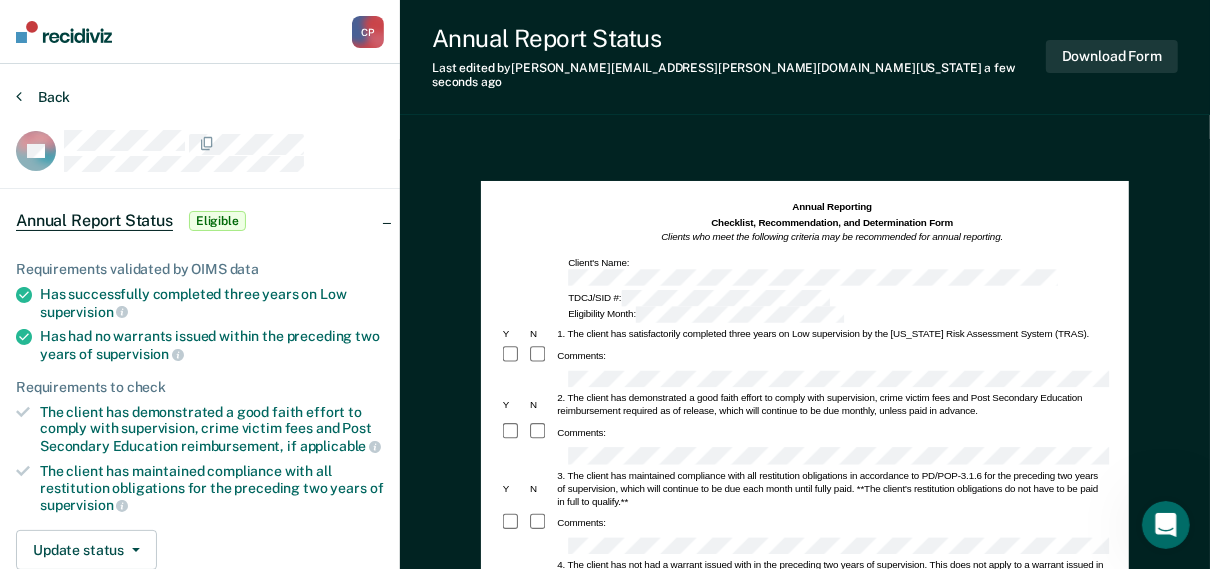 click on "Back" at bounding box center [43, 97] 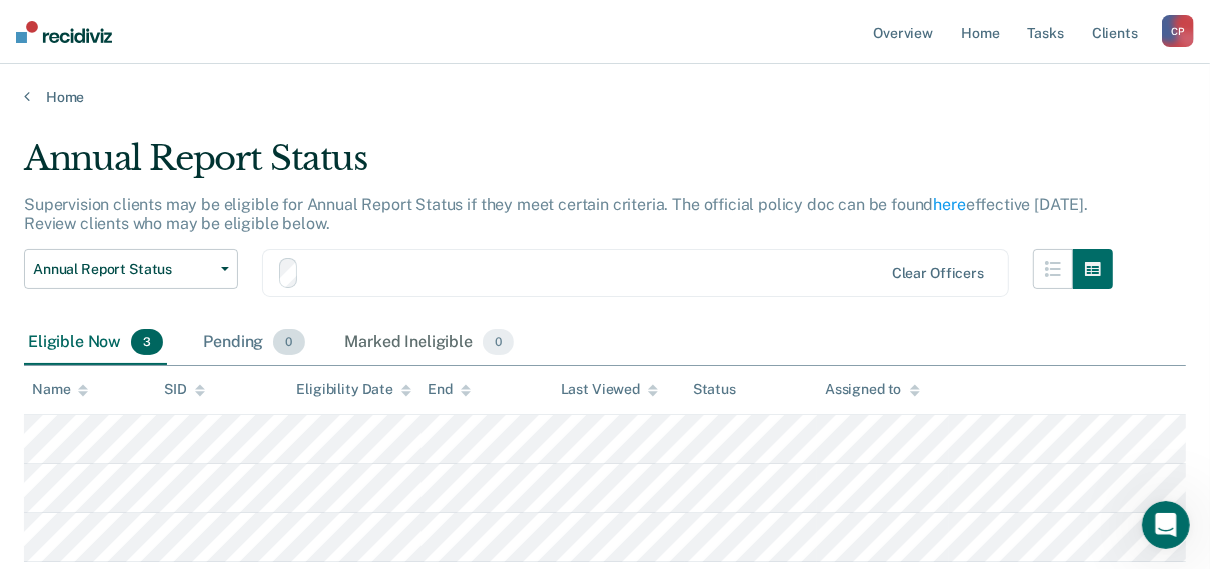 scroll, scrollTop: 134, scrollLeft: 0, axis: vertical 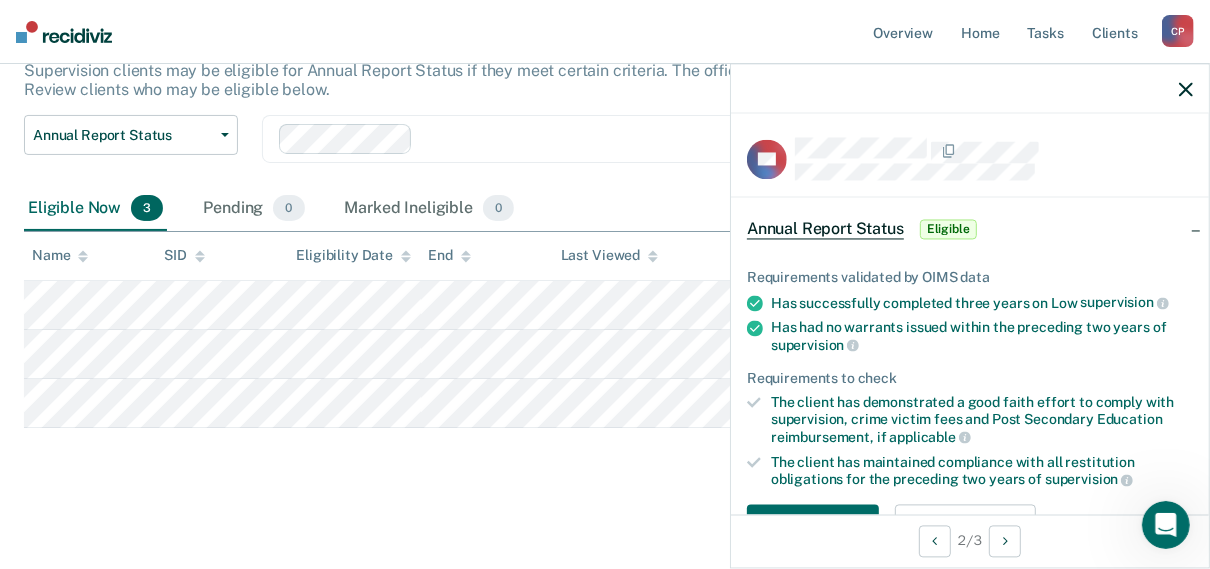 click on "Eligible" at bounding box center (948, 229) 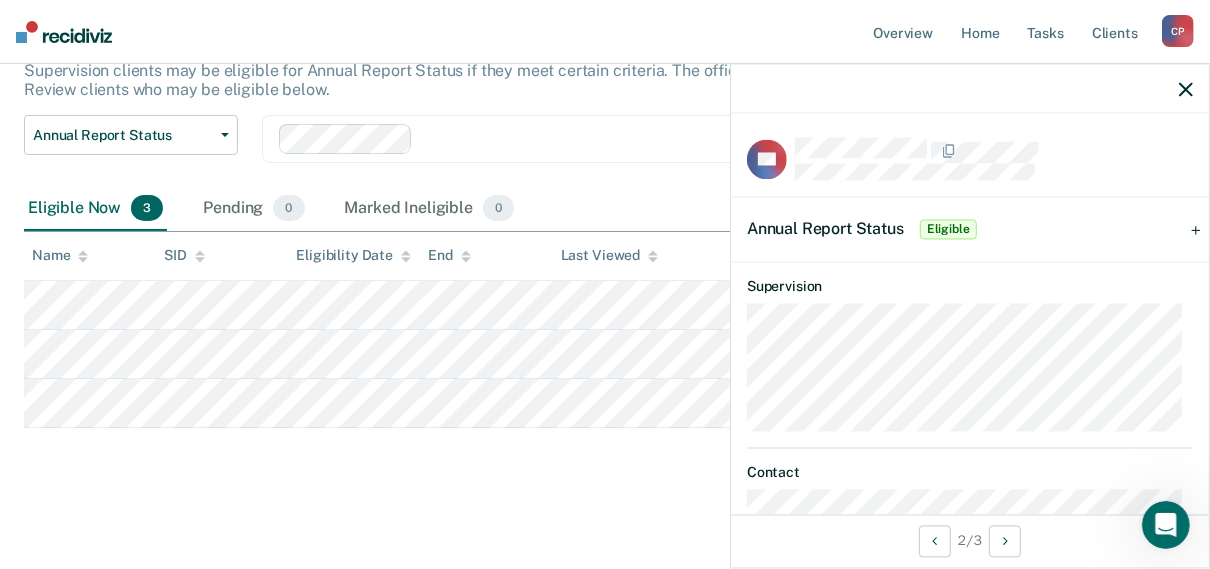 scroll, scrollTop: 93, scrollLeft: 0, axis: vertical 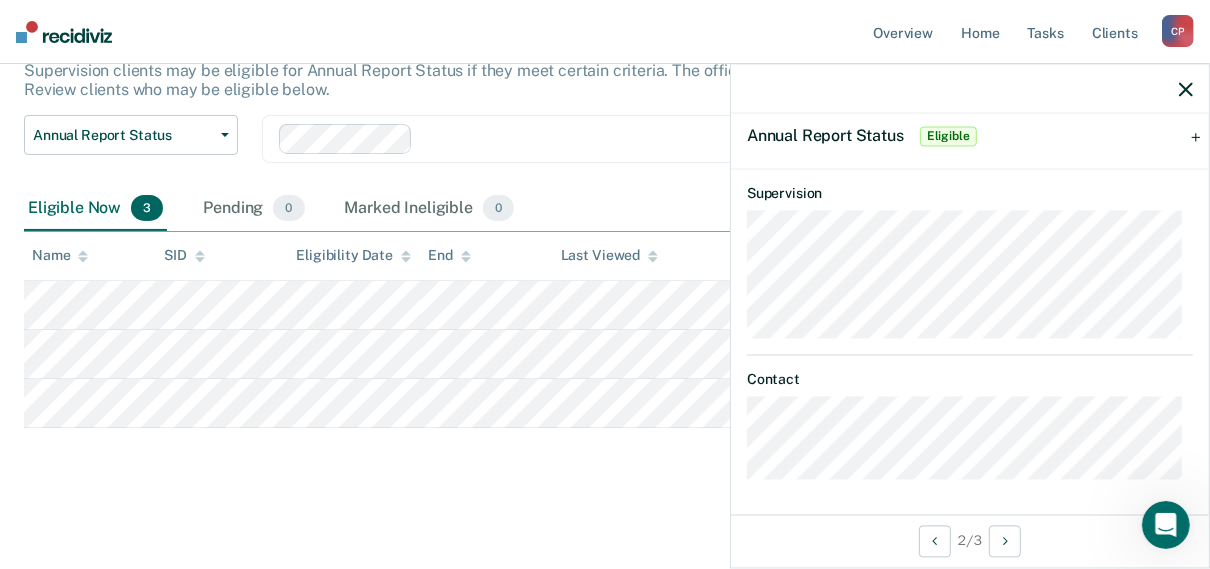 click 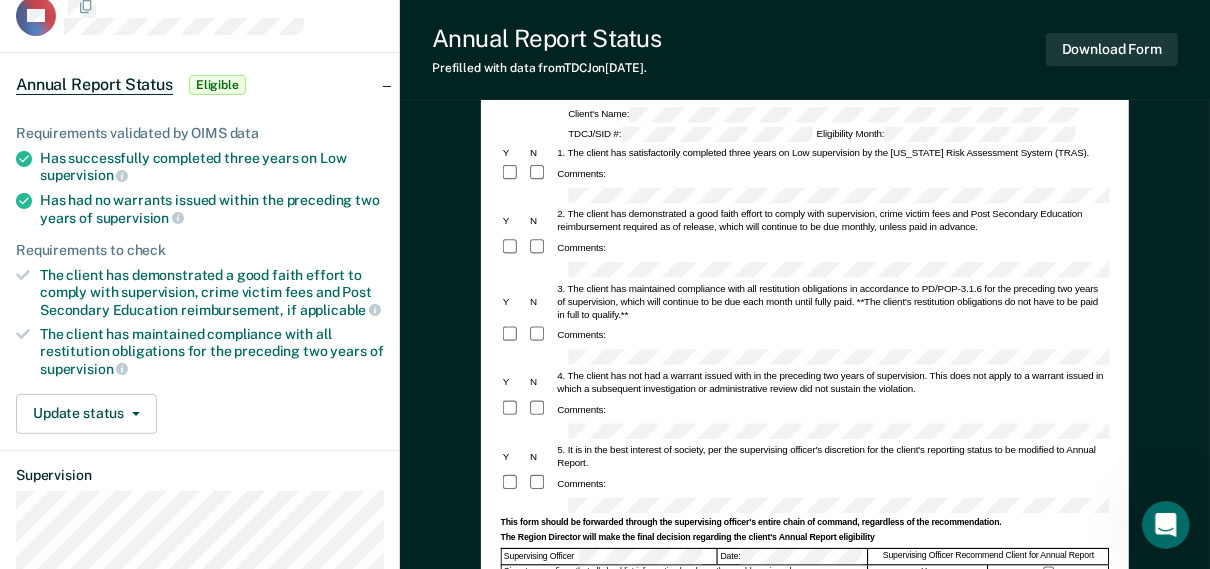 scroll, scrollTop: 0, scrollLeft: 0, axis: both 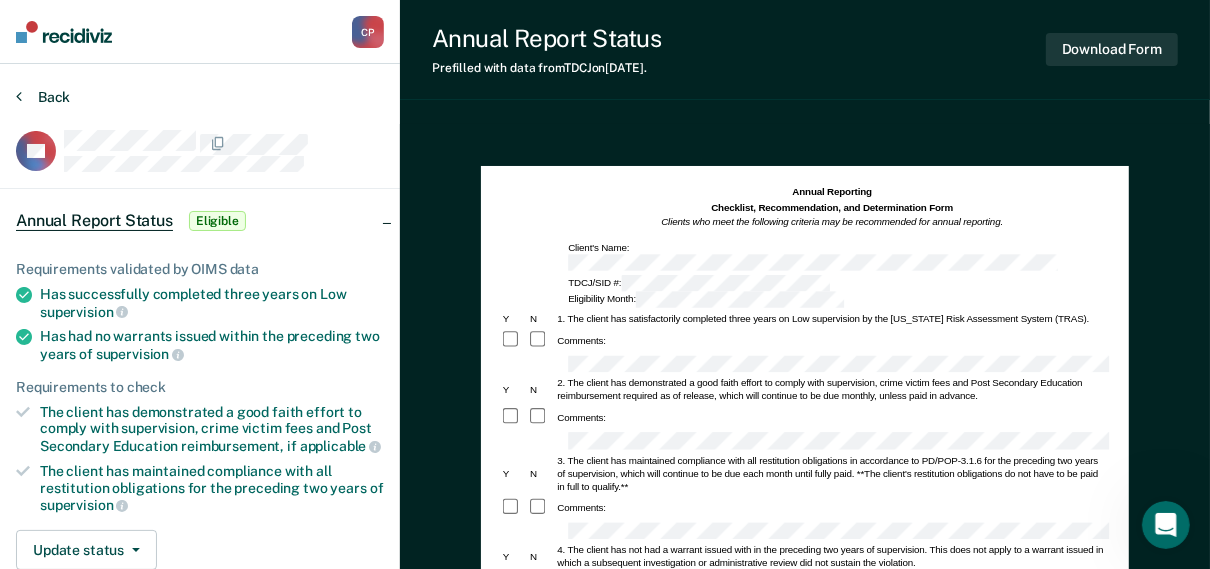click on "Back" at bounding box center [43, 97] 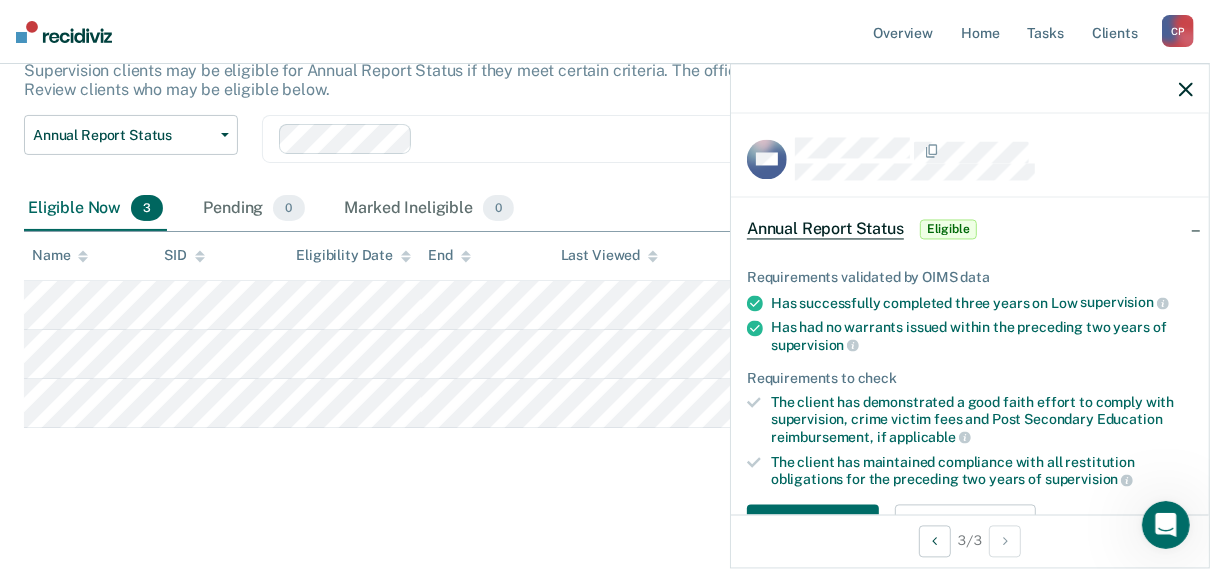 click 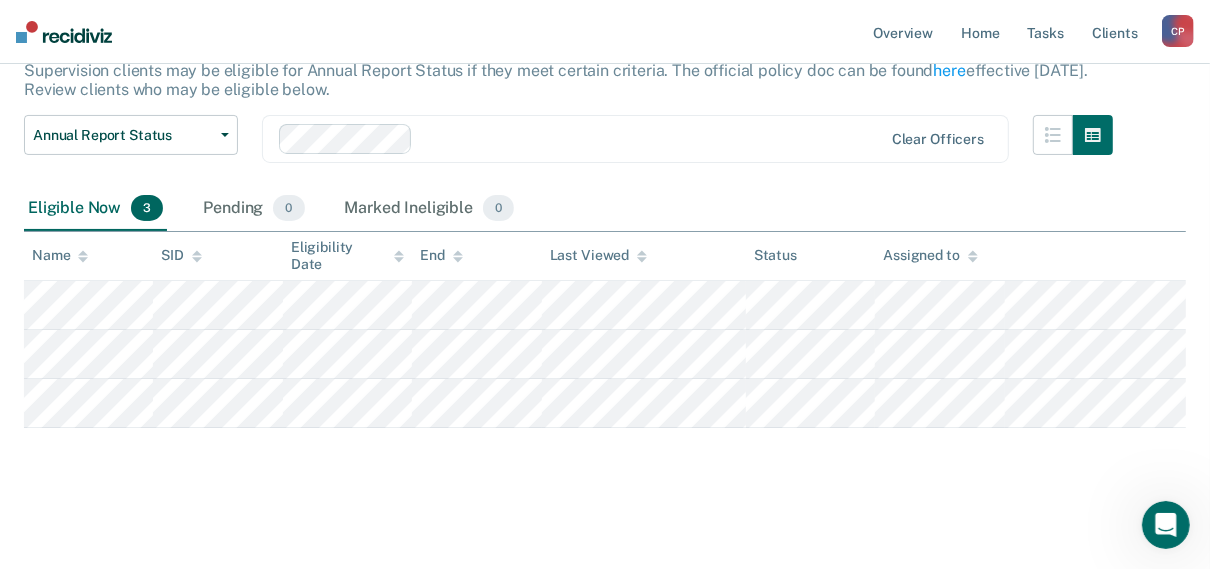 scroll, scrollTop: 0, scrollLeft: 0, axis: both 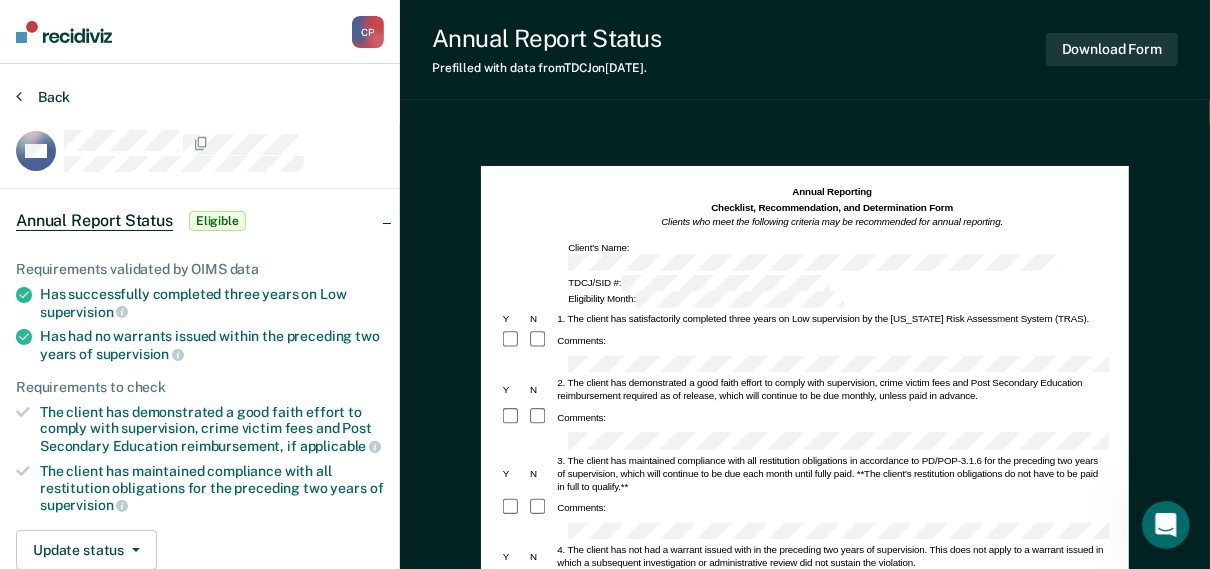click on "Back" at bounding box center [43, 97] 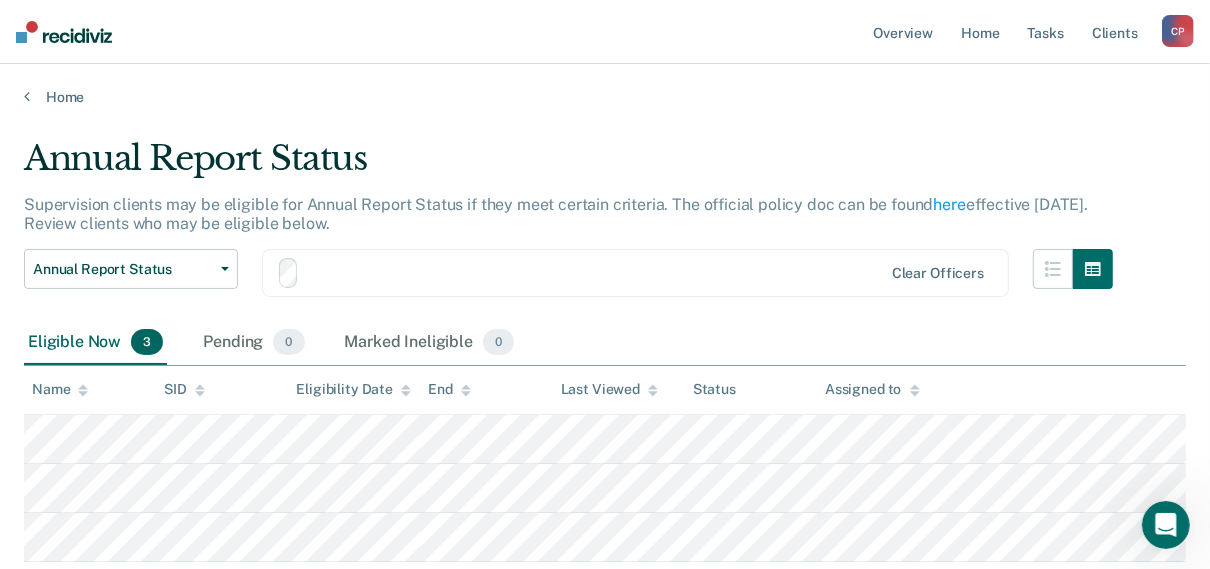 scroll, scrollTop: 134, scrollLeft: 0, axis: vertical 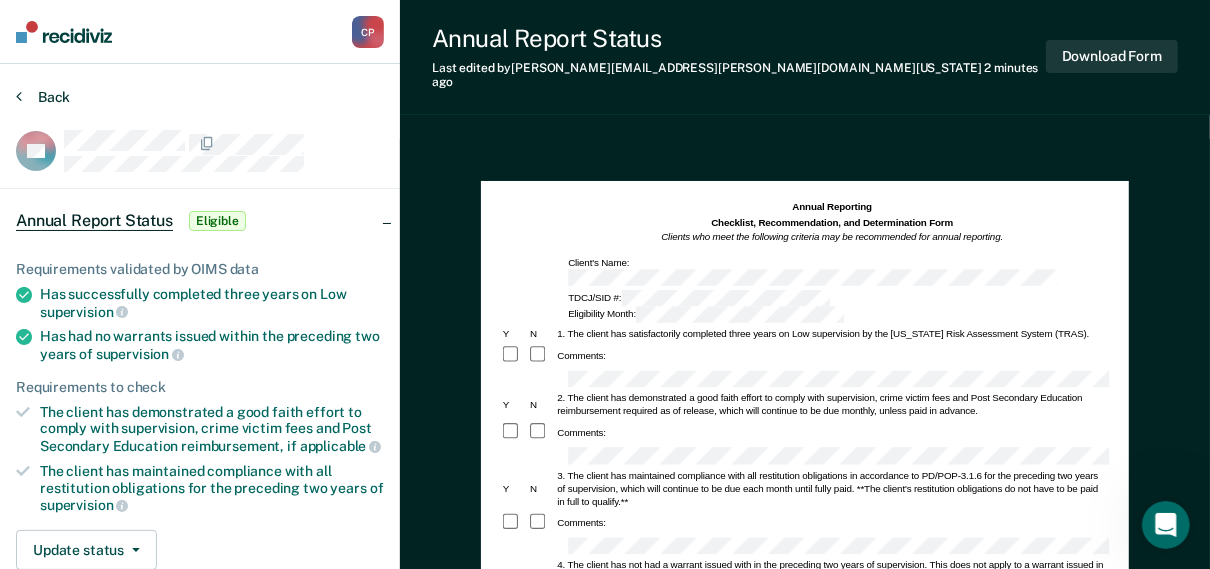 click on "Back" at bounding box center [43, 97] 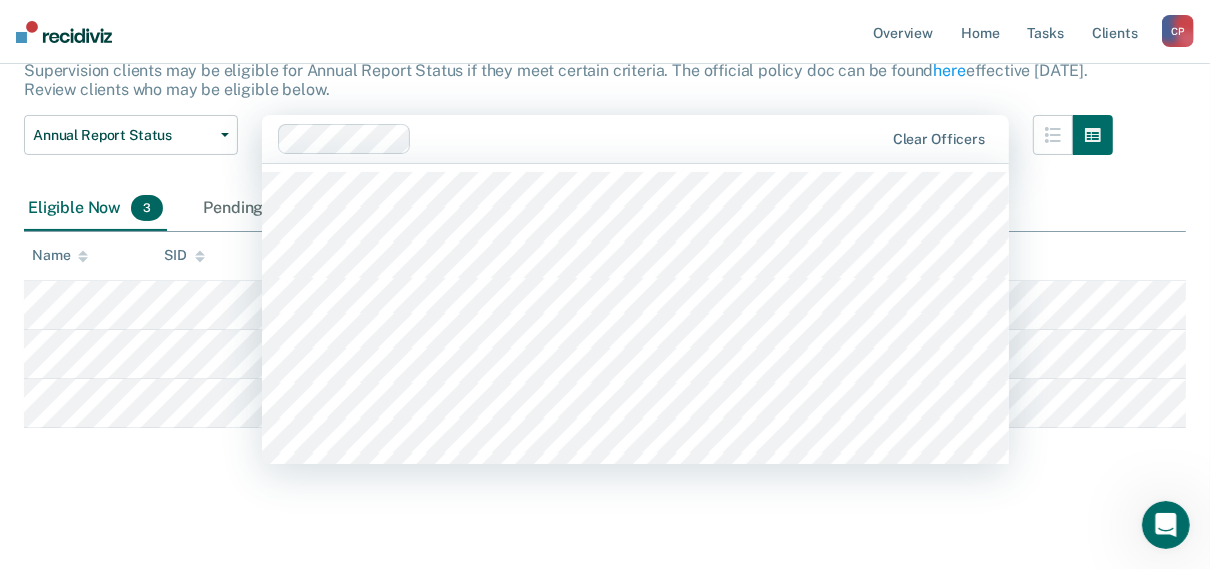 click at bounding box center (651, 138) 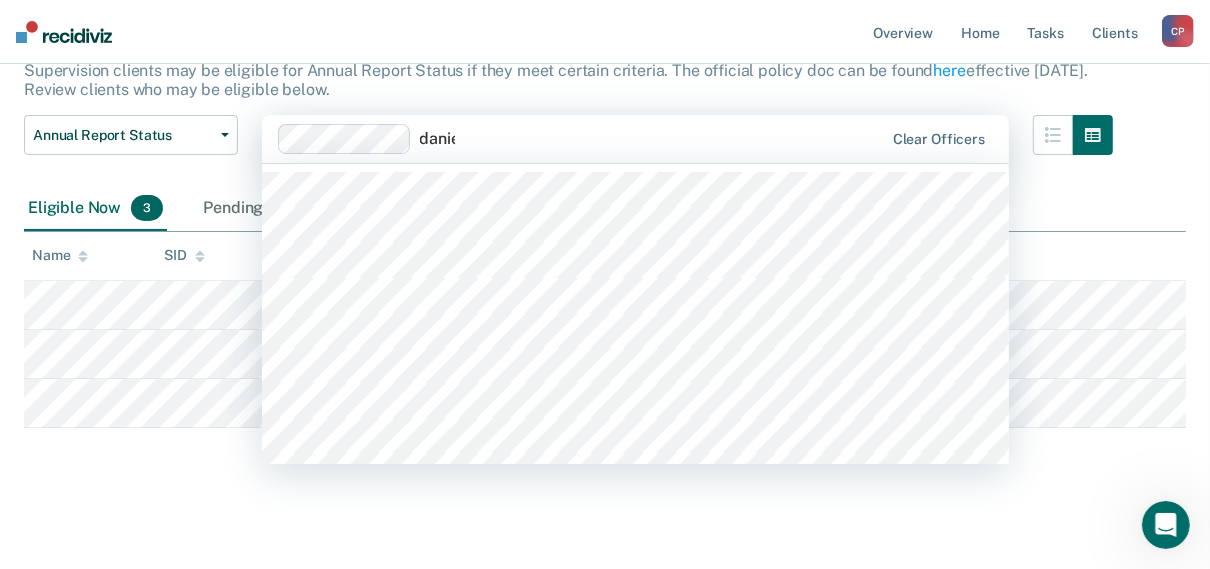 type on "[PERSON_NAME]" 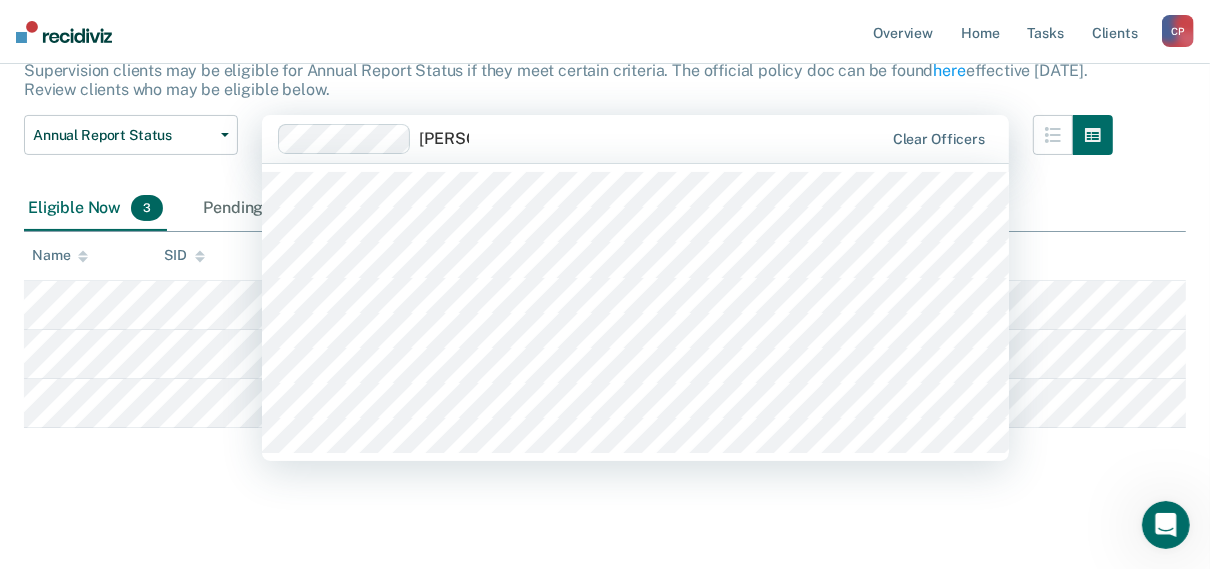 type 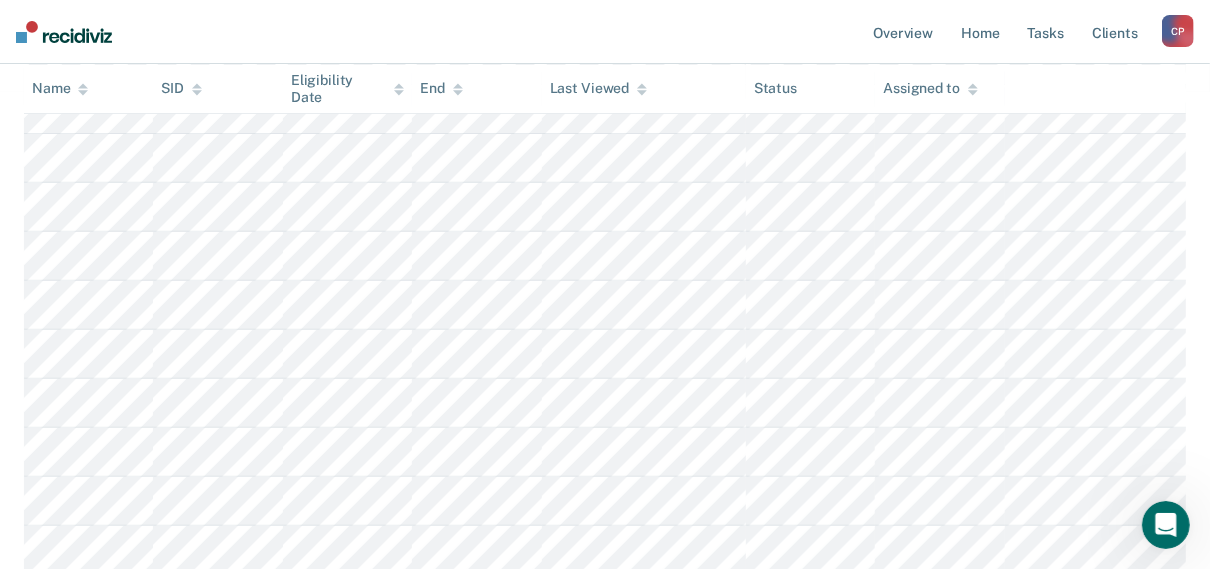 scroll, scrollTop: 480, scrollLeft: 0, axis: vertical 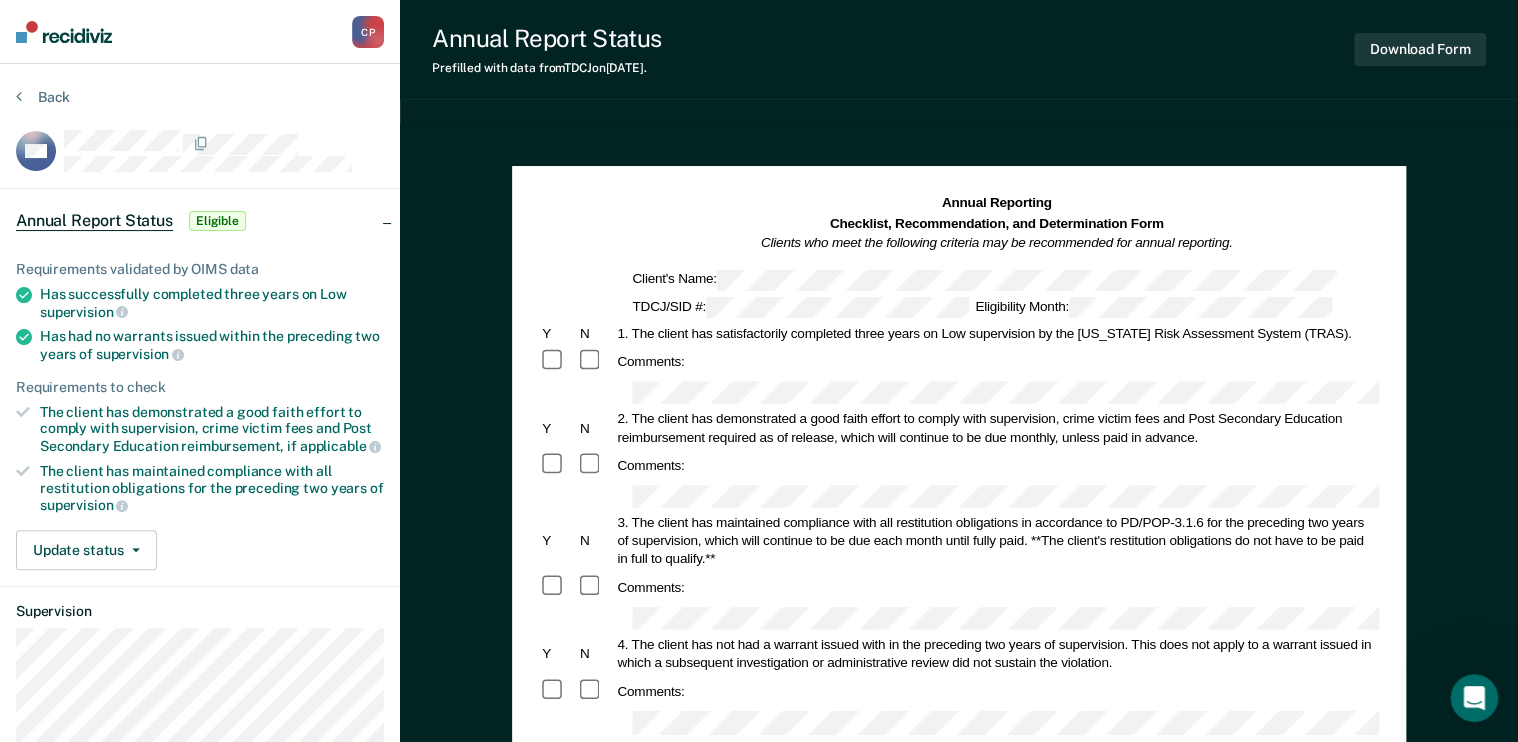 click at bounding box center [64, 32] 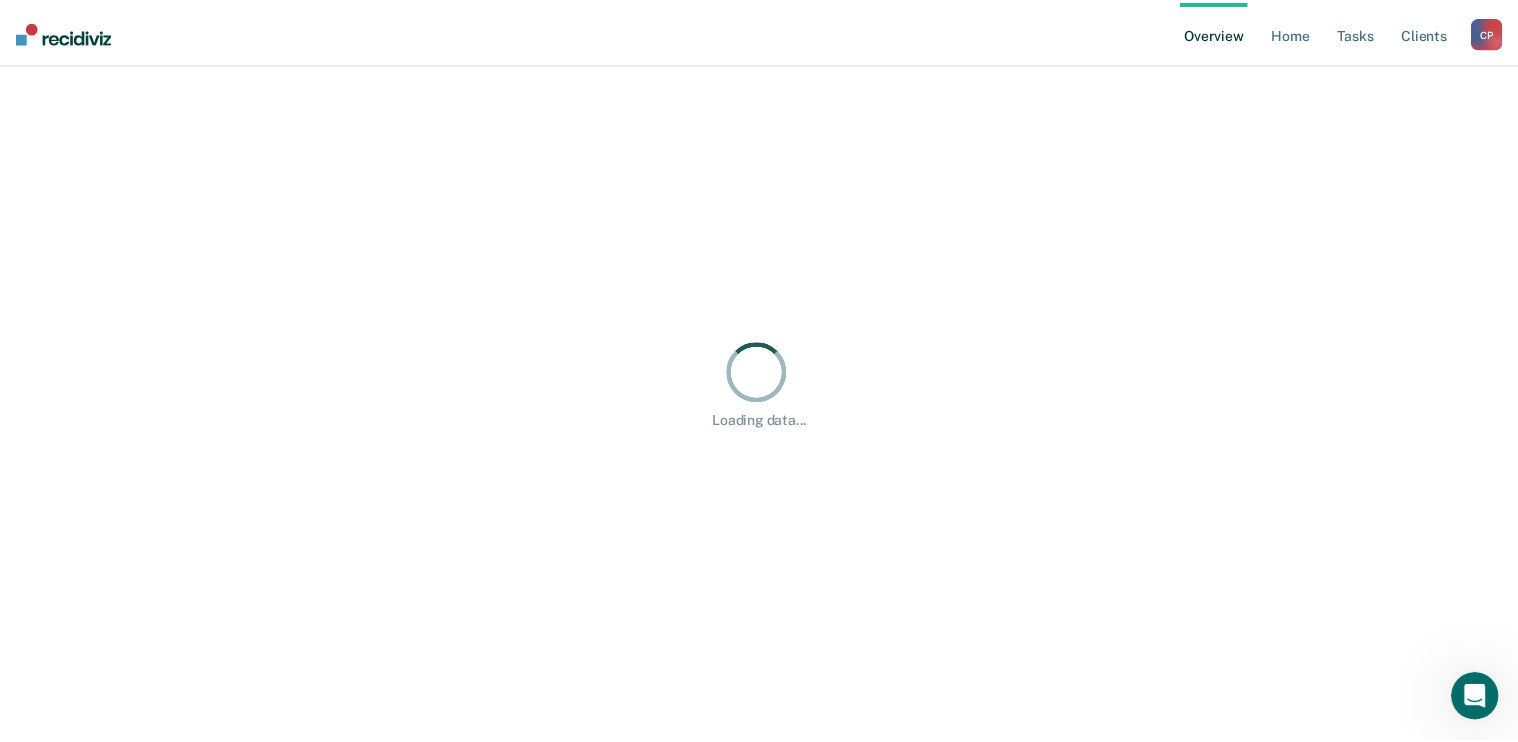 scroll, scrollTop: 0, scrollLeft: 0, axis: both 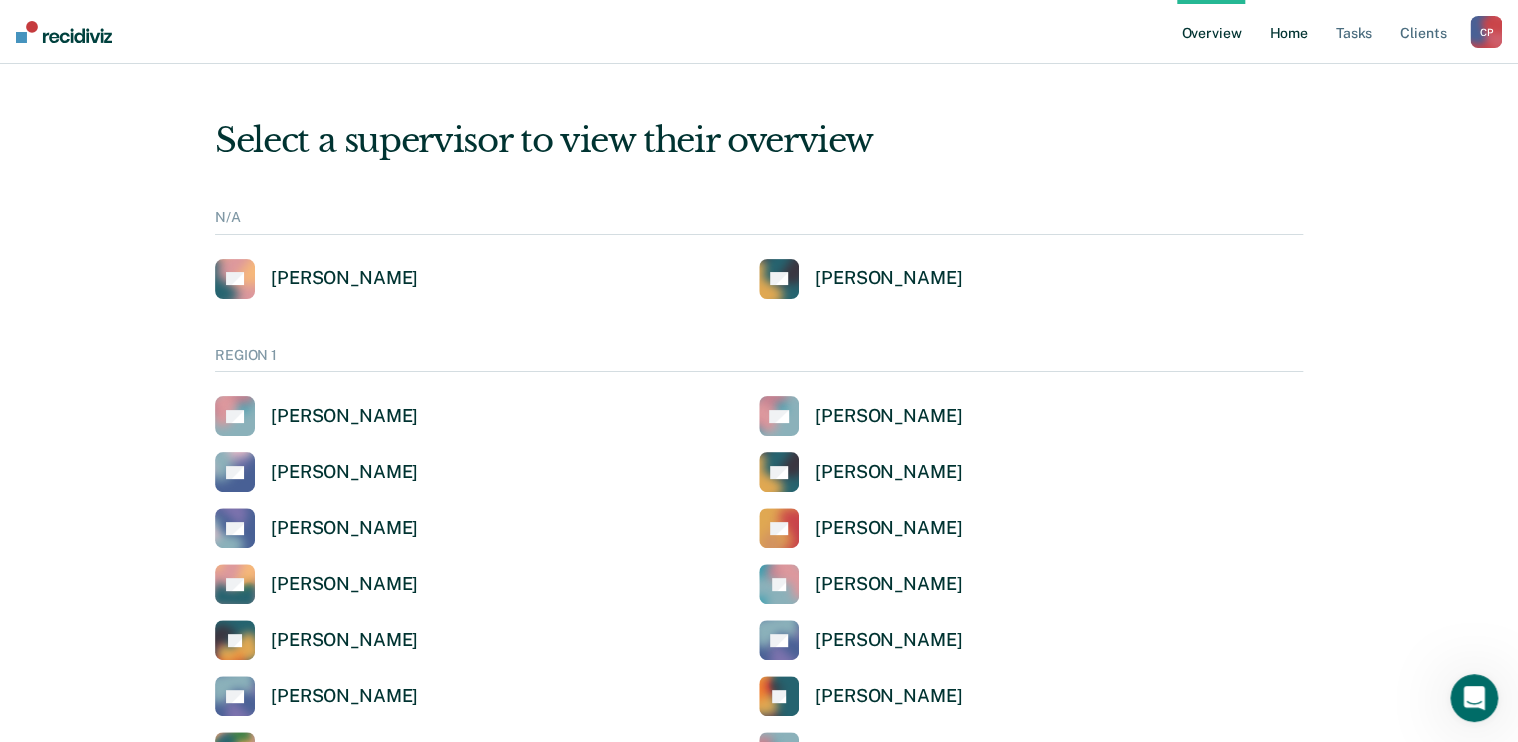 click on "Home" at bounding box center (1288, 32) 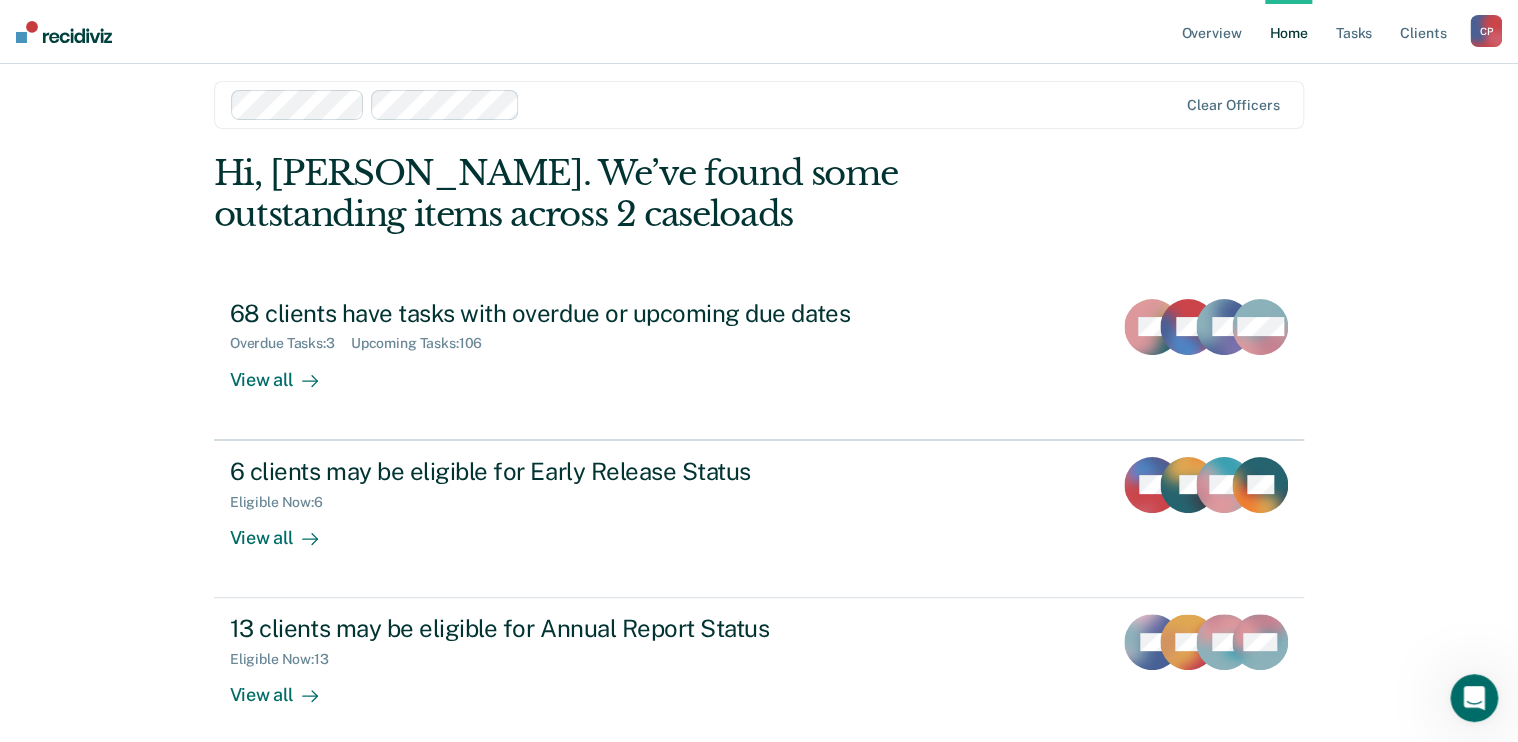scroll, scrollTop: 0, scrollLeft: 0, axis: both 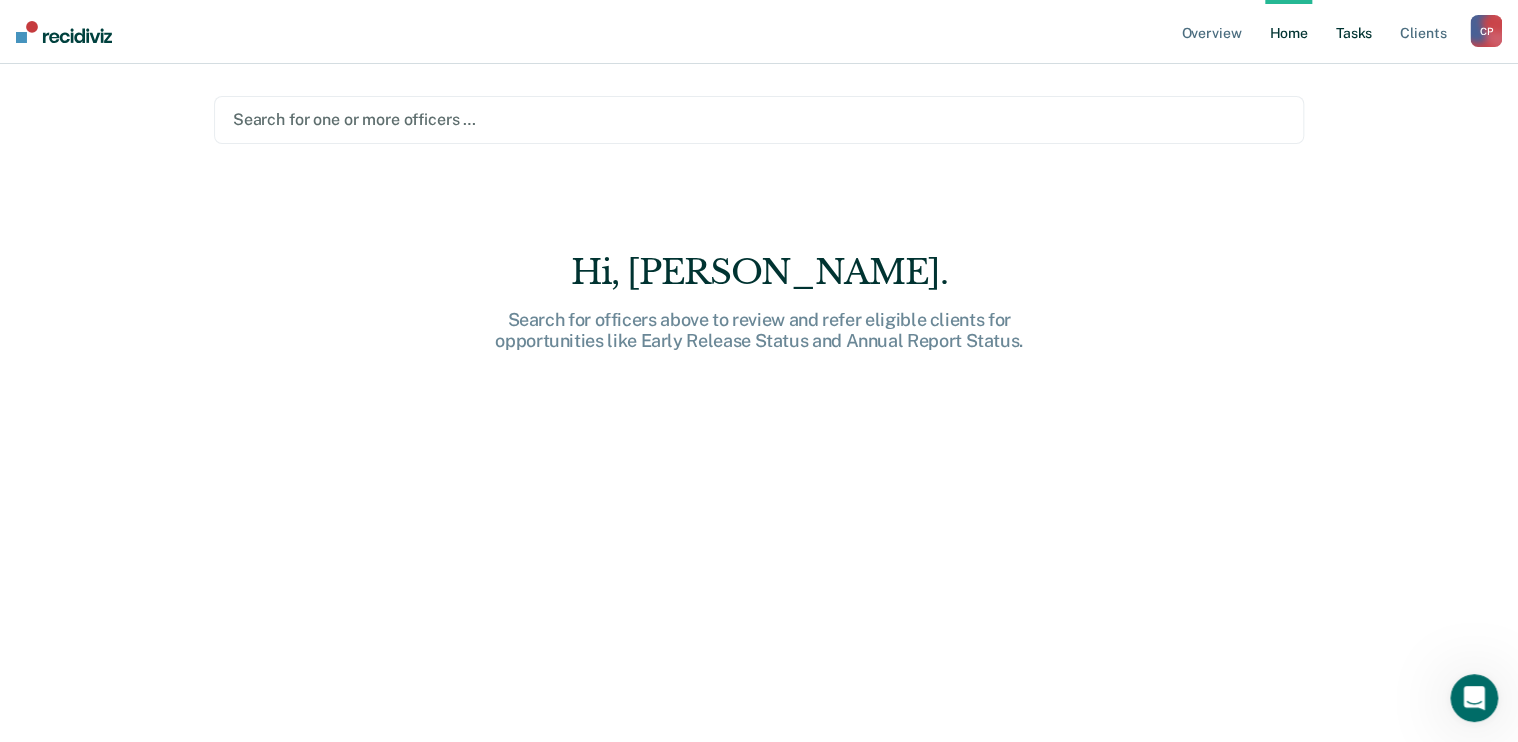 click on "Tasks" at bounding box center (1354, 32) 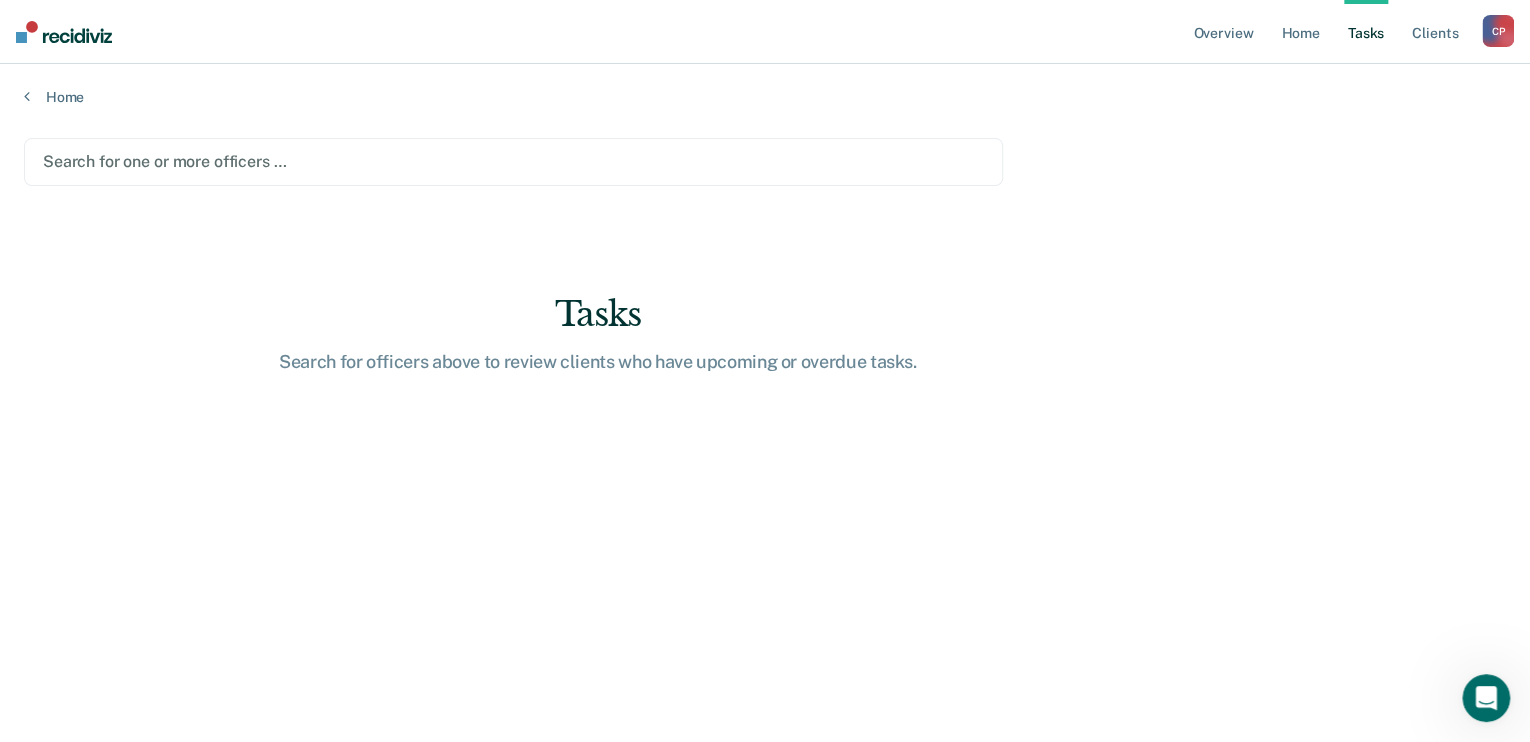click on "C P" at bounding box center (1498, 31) 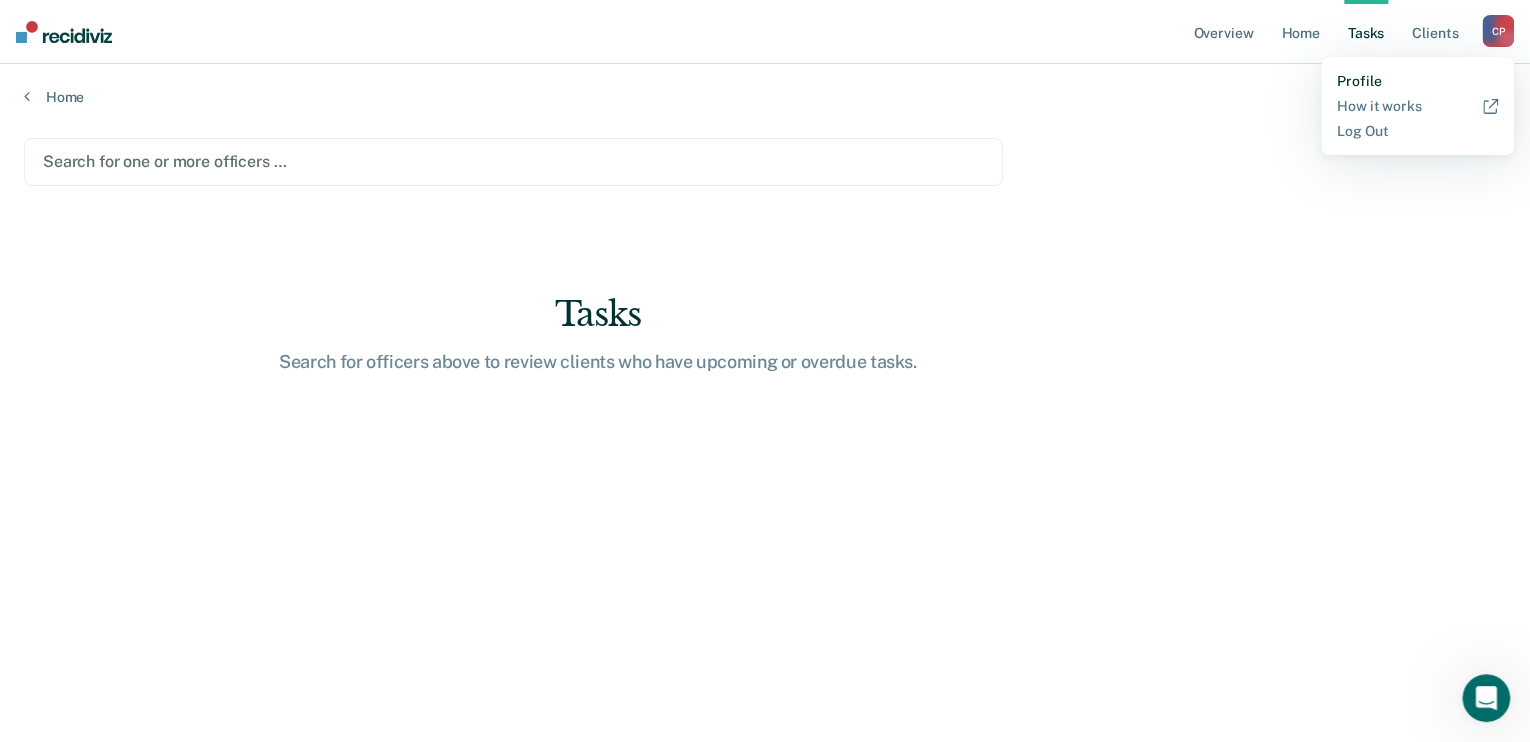 click on "Profile" at bounding box center (1417, 81) 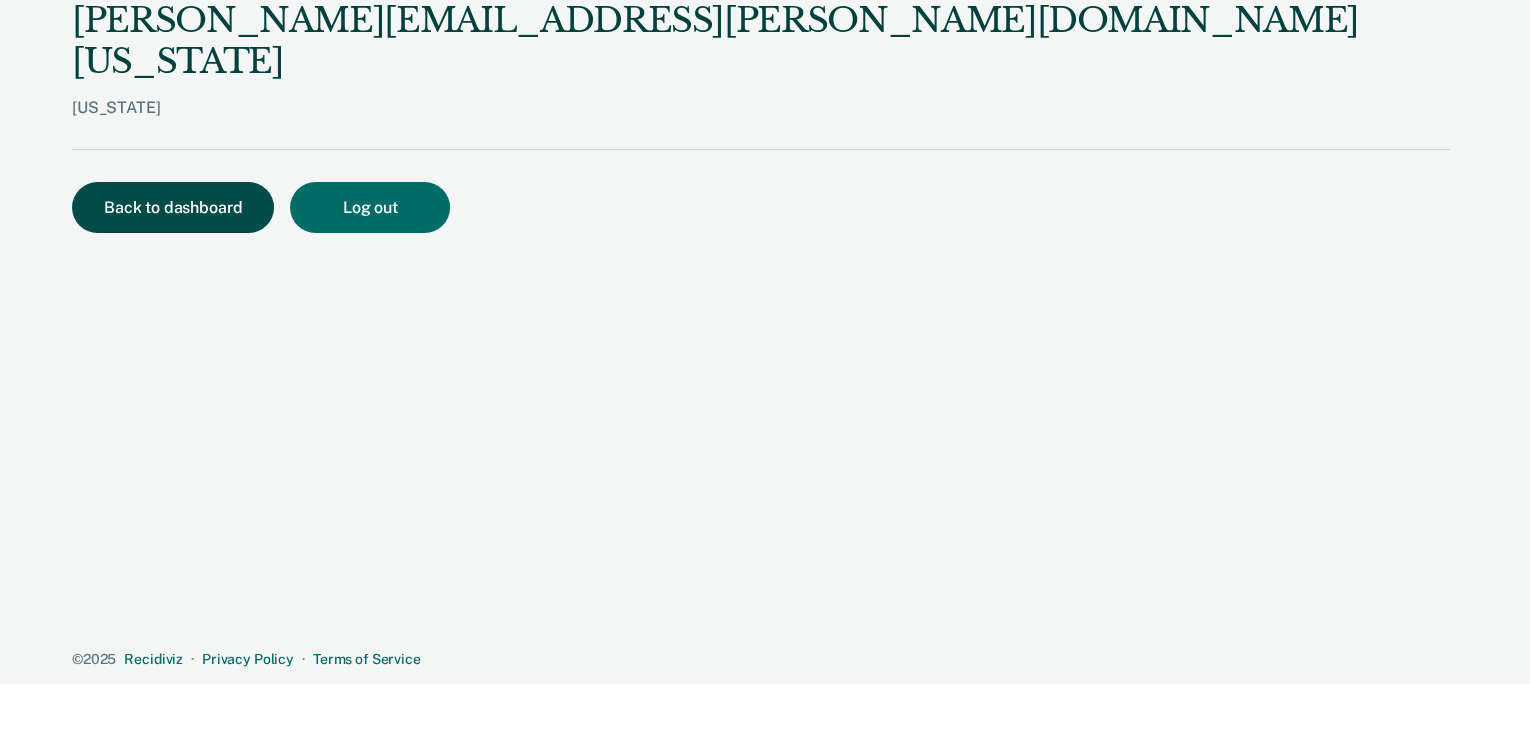 click on "Back to dashboard" at bounding box center (173, 207) 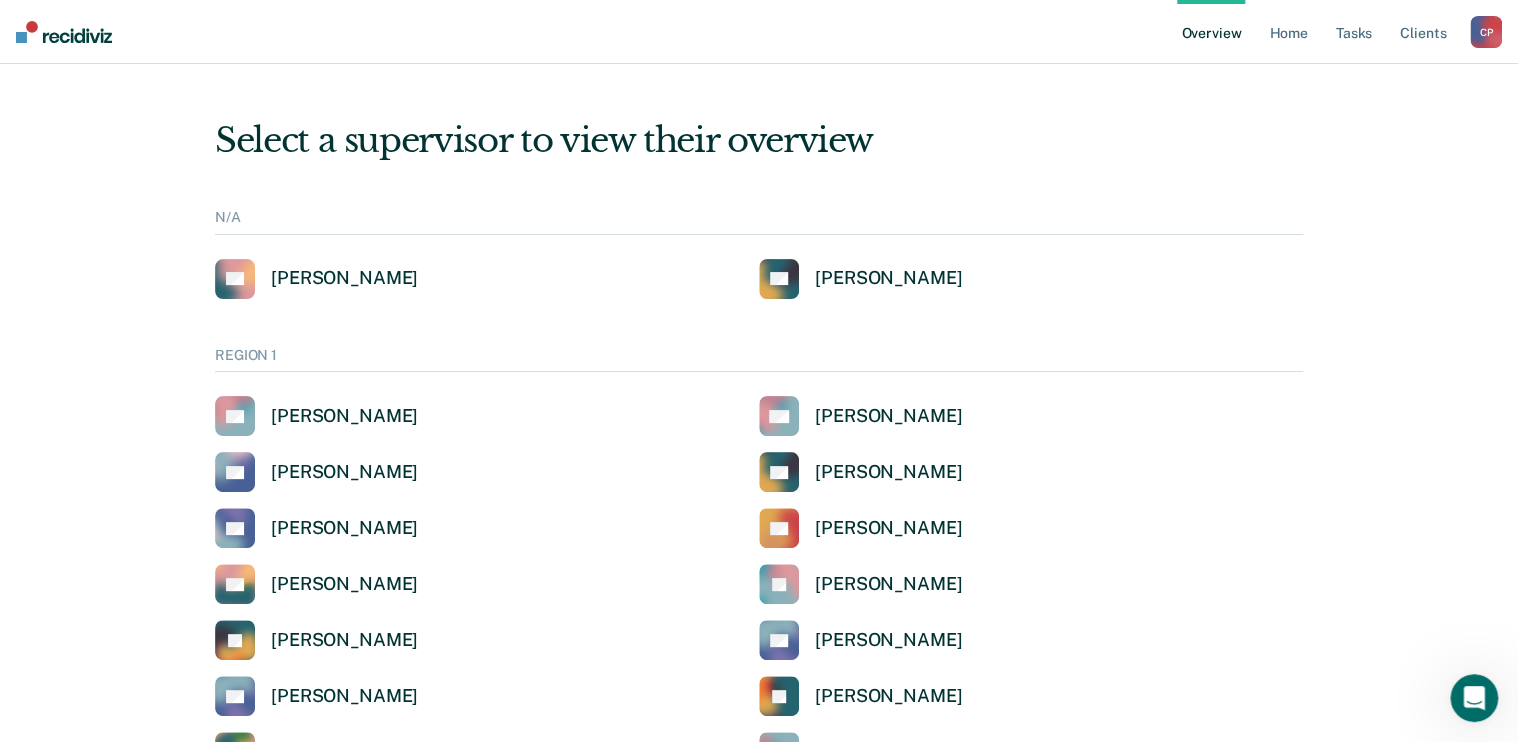 scroll, scrollTop: 0, scrollLeft: 0, axis: both 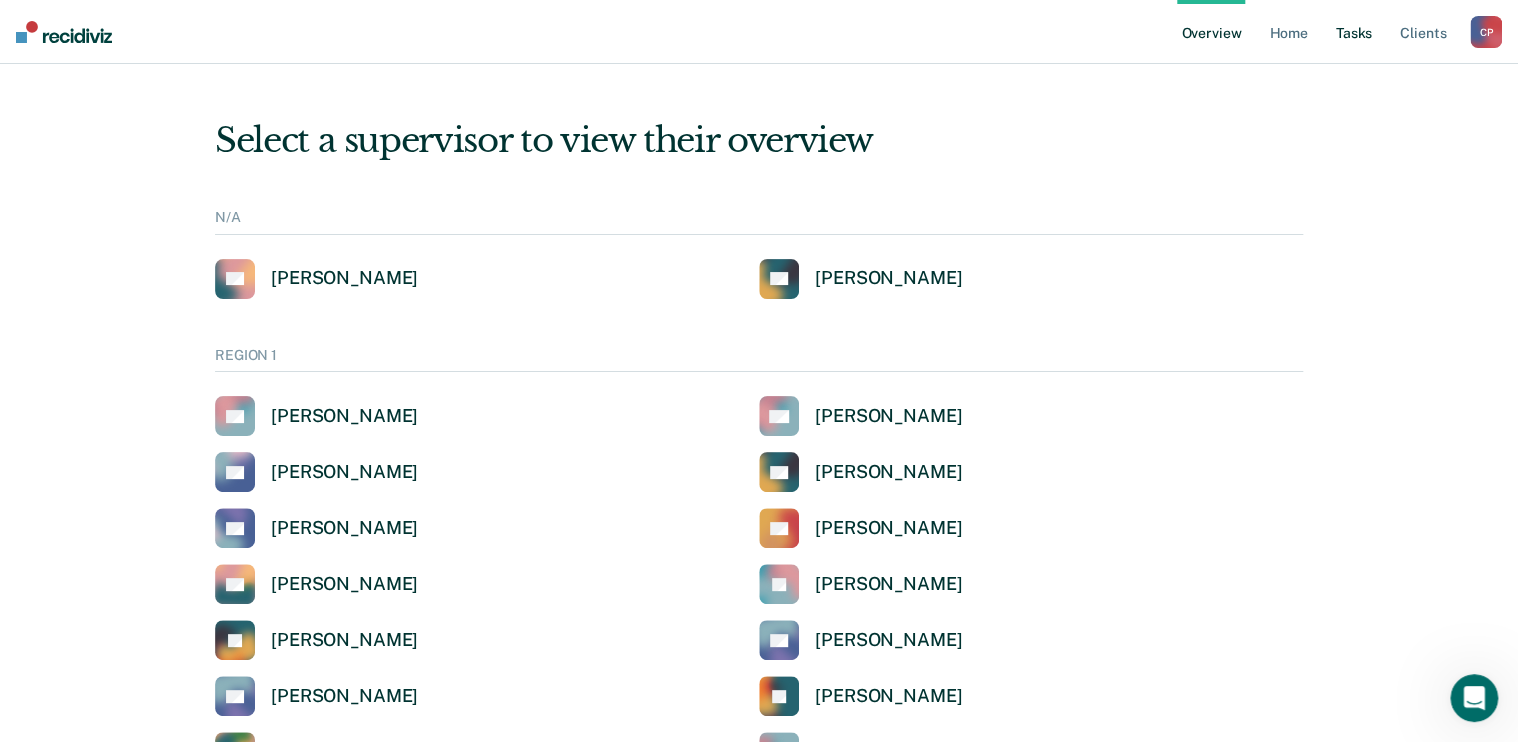 click on "Tasks" at bounding box center (1354, 32) 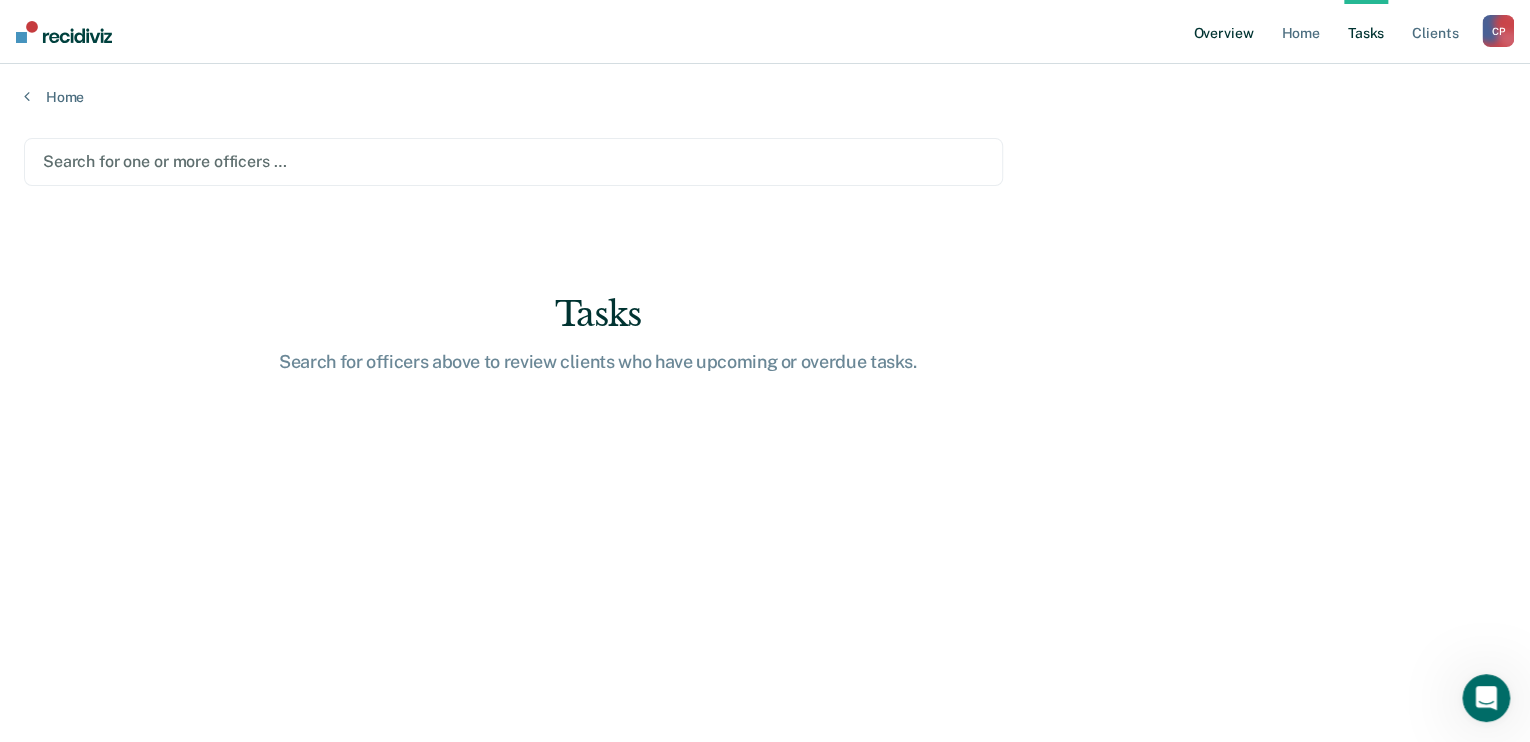 click on "Overview" at bounding box center (1223, 32) 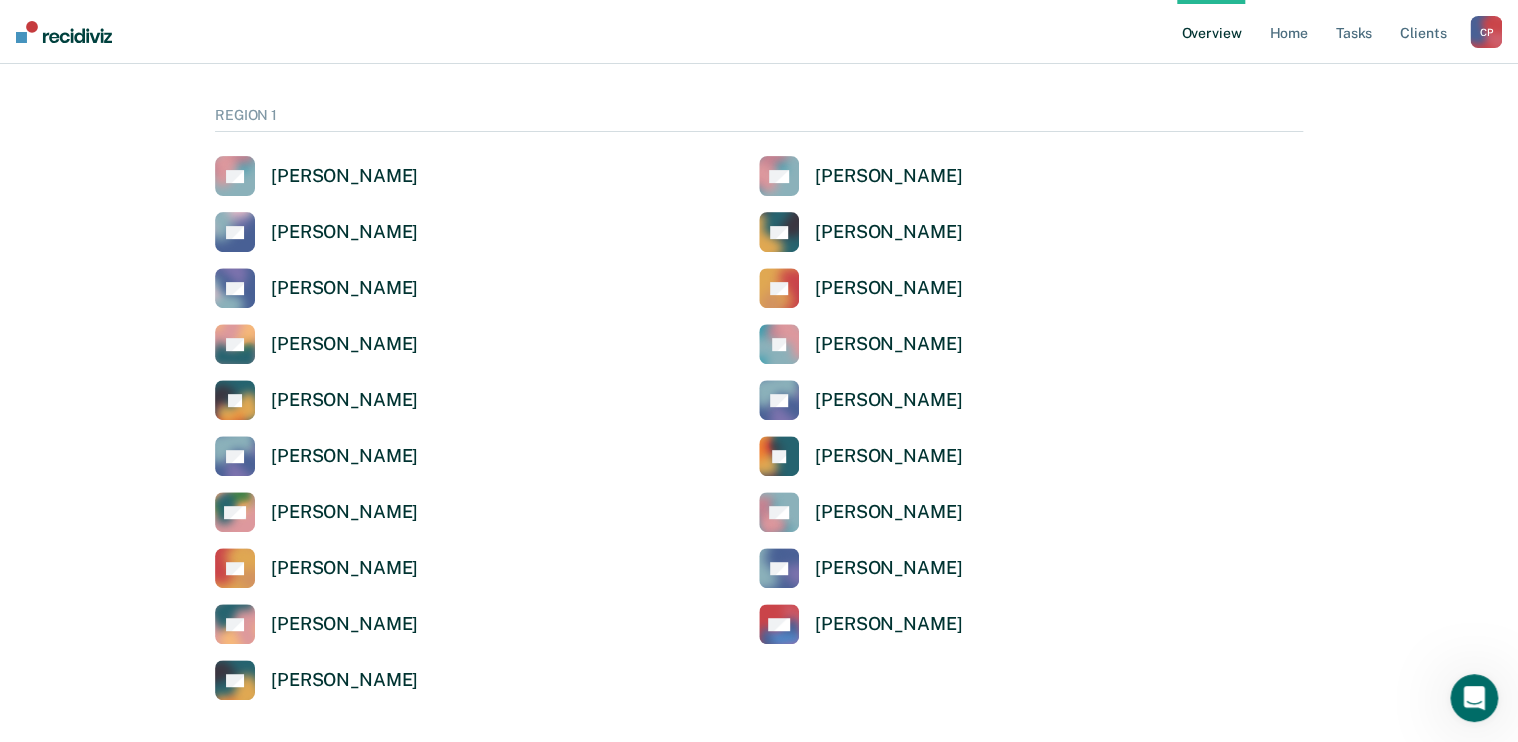 scroll, scrollTop: 320, scrollLeft: 0, axis: vertical 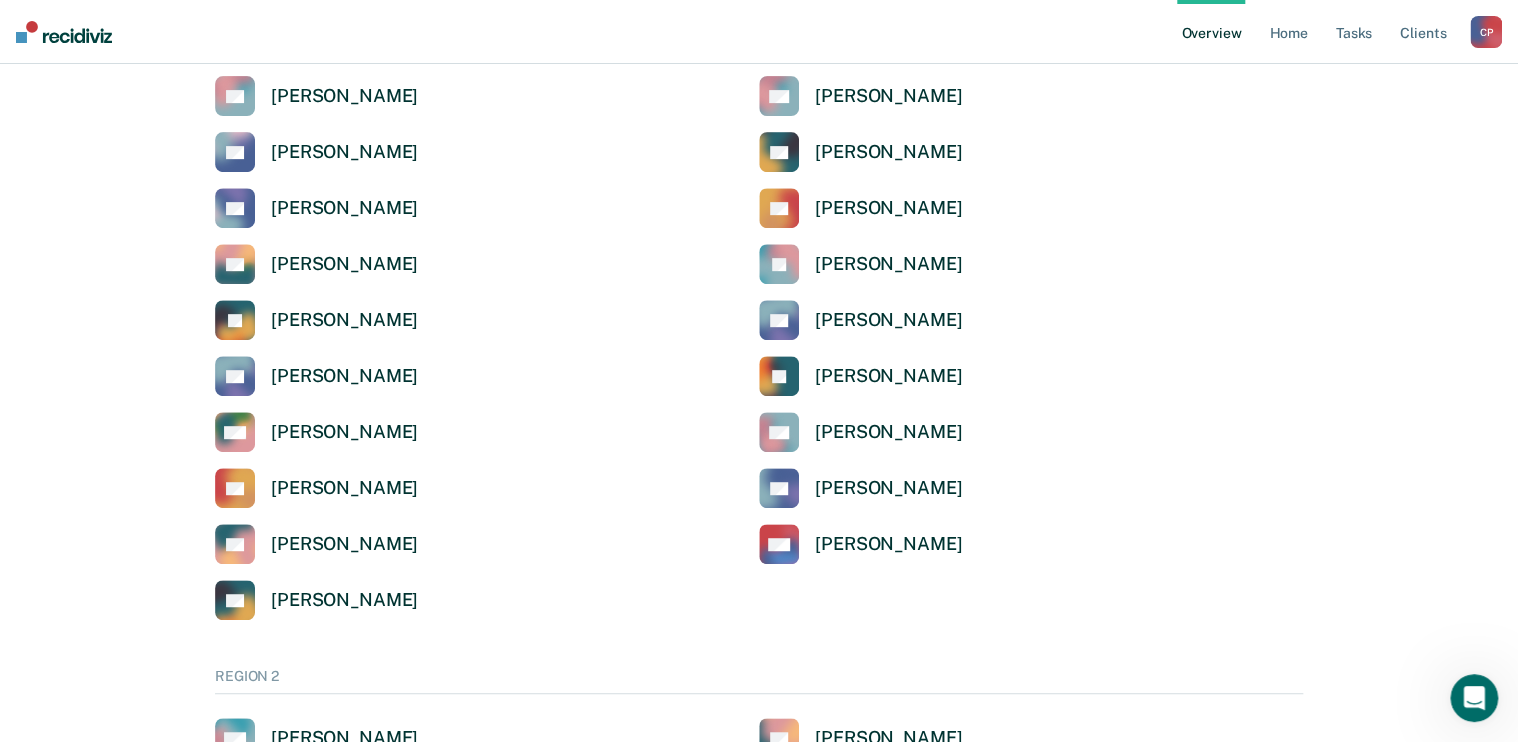 click on "Overview" at bounding box center (1211, 32) 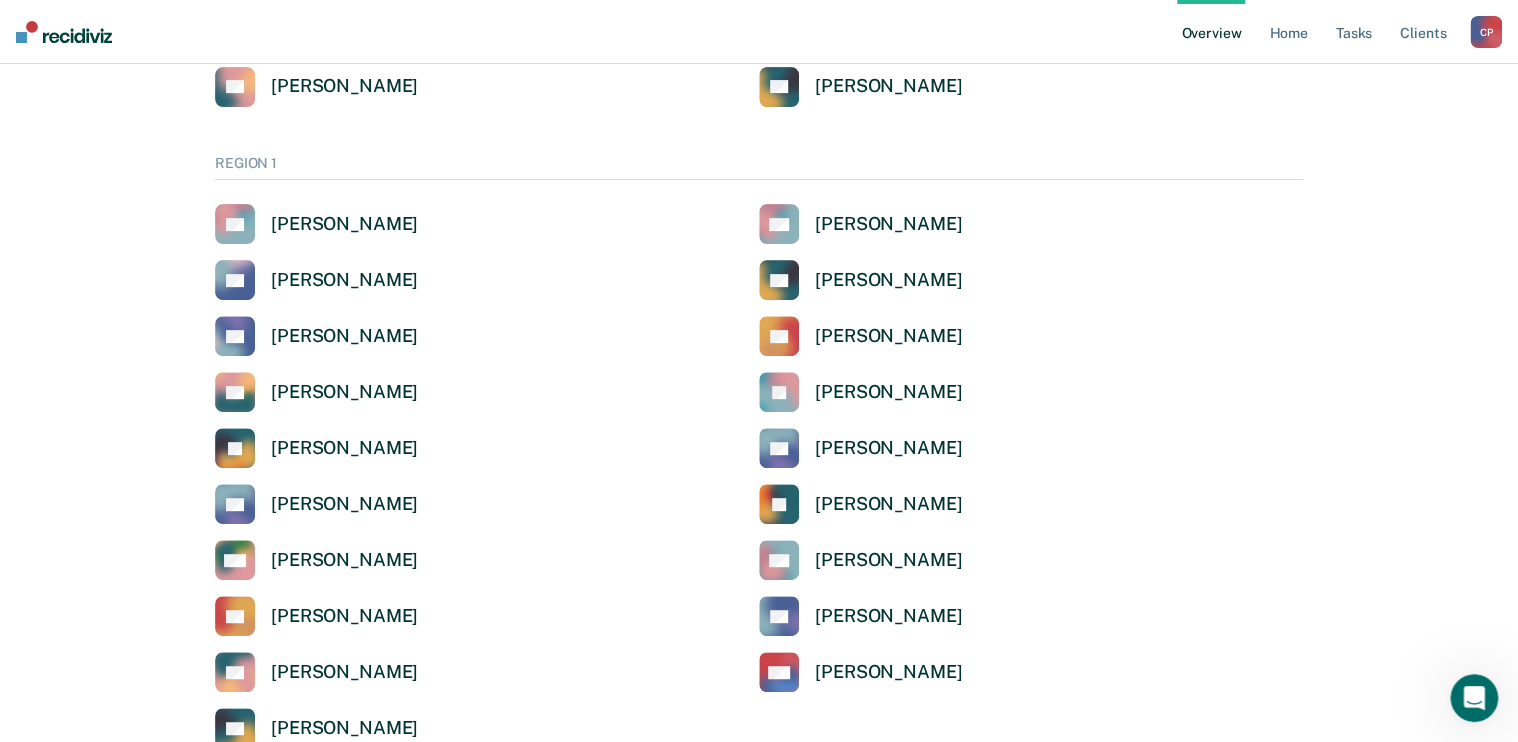 scroll, scrollTop: 240, scrollLeft: 0, axis: vertical 